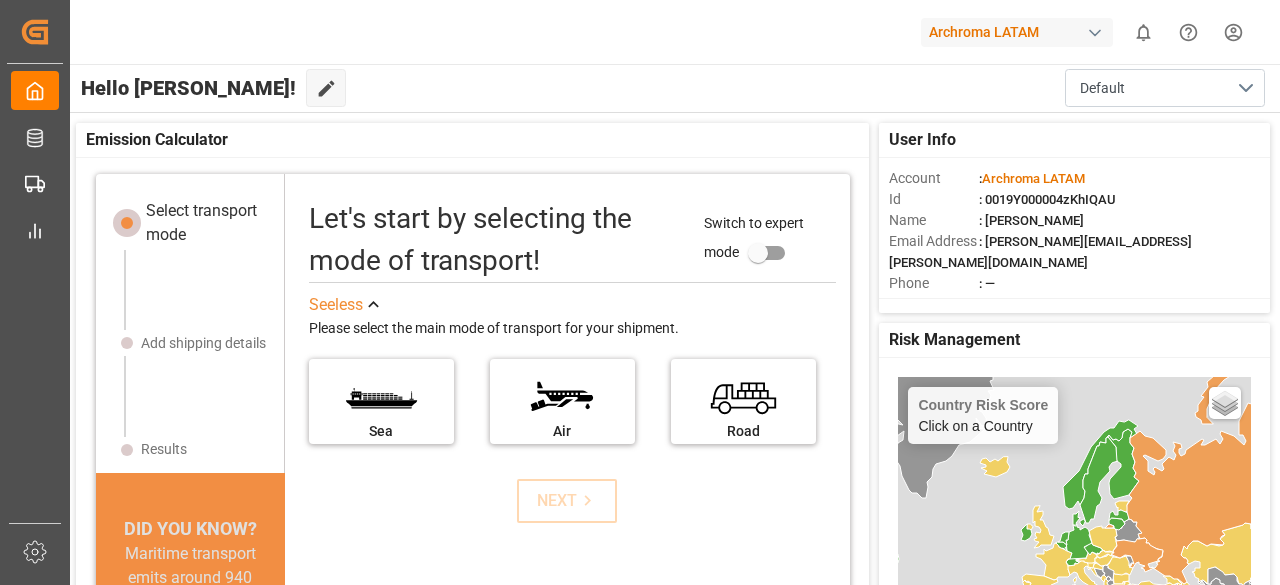 scroll, scrollTop: 0, scrollLeft: 0, axis: both 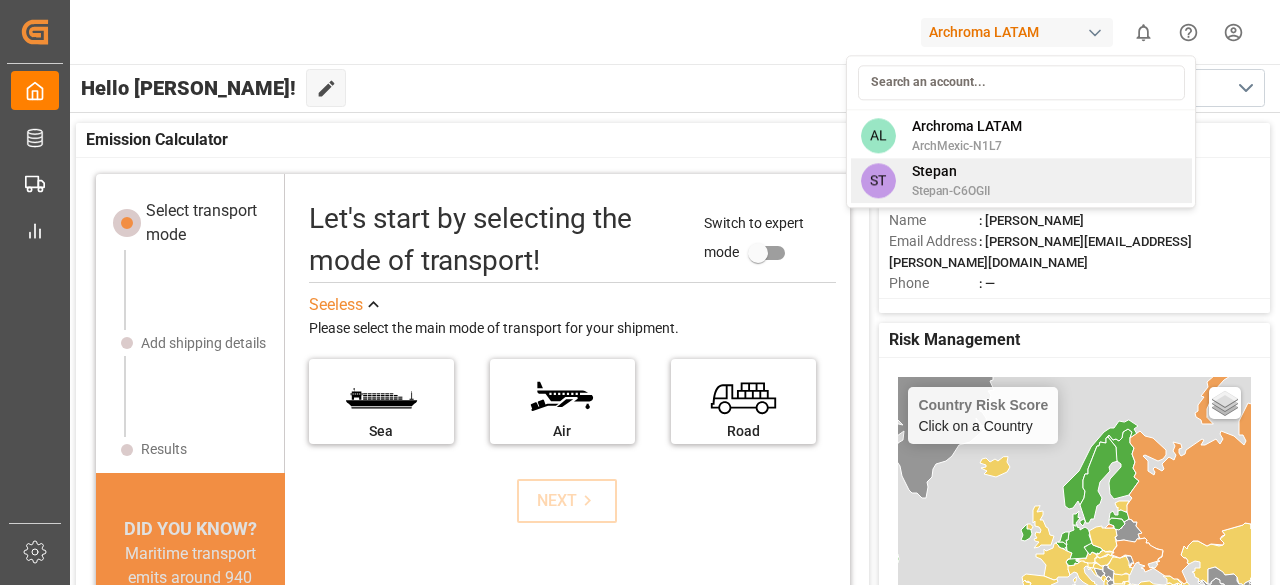 click on "Stepan" at bounding box center [951, 171] 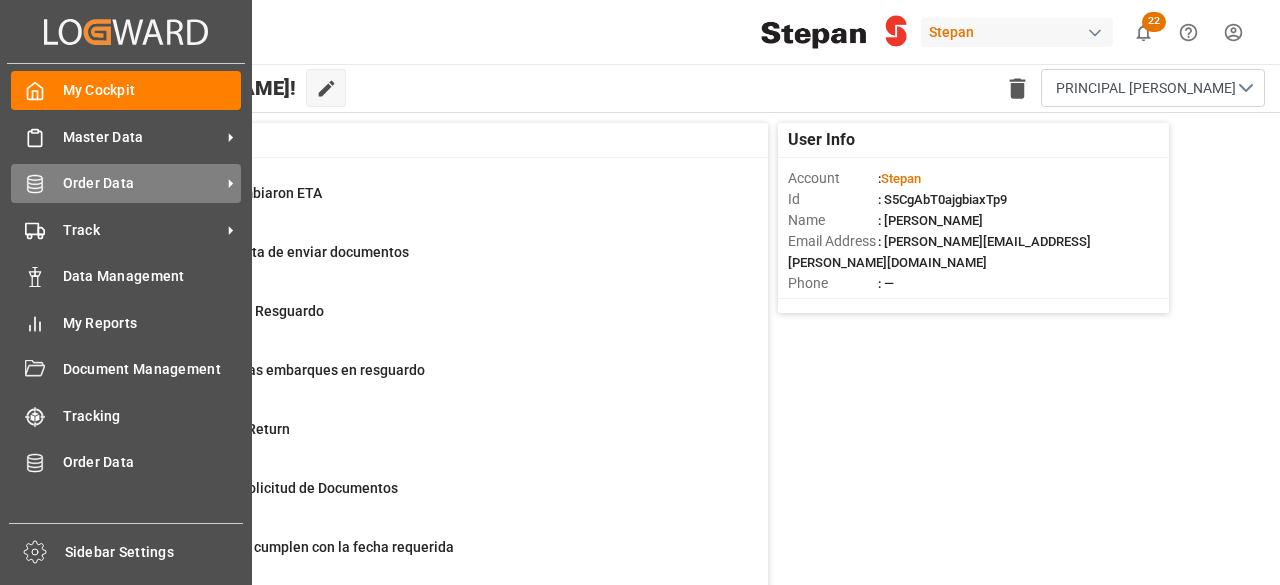 click on "Order Data Order Data" at bounding box center (126, 183) 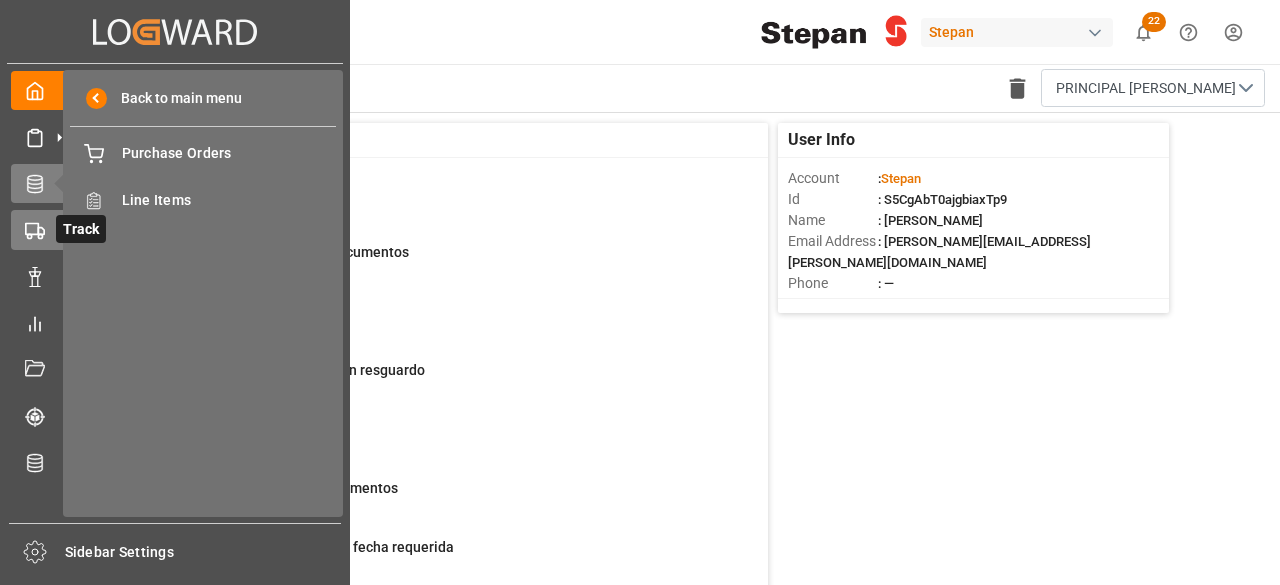 click on "Track Track" at bounding box center [175, 229] 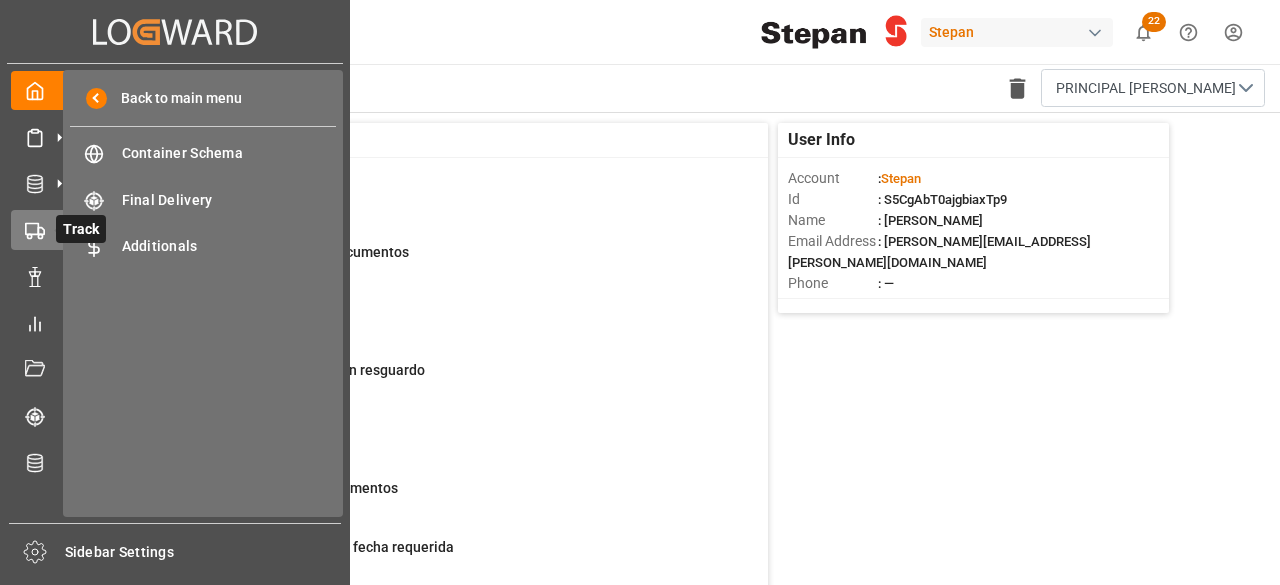 click 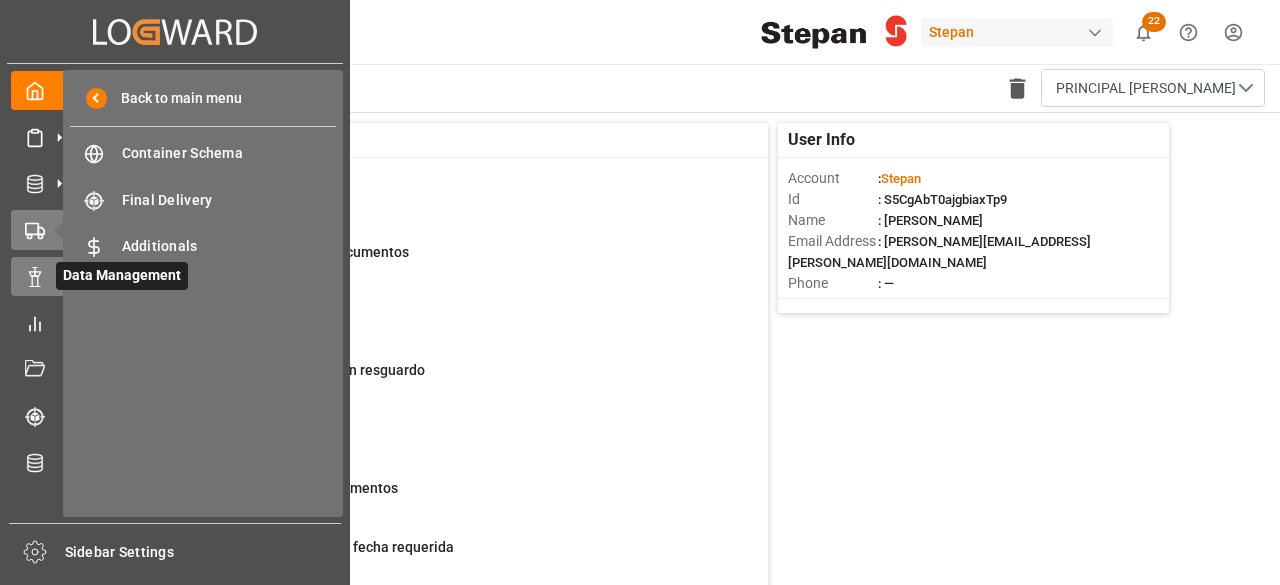 click 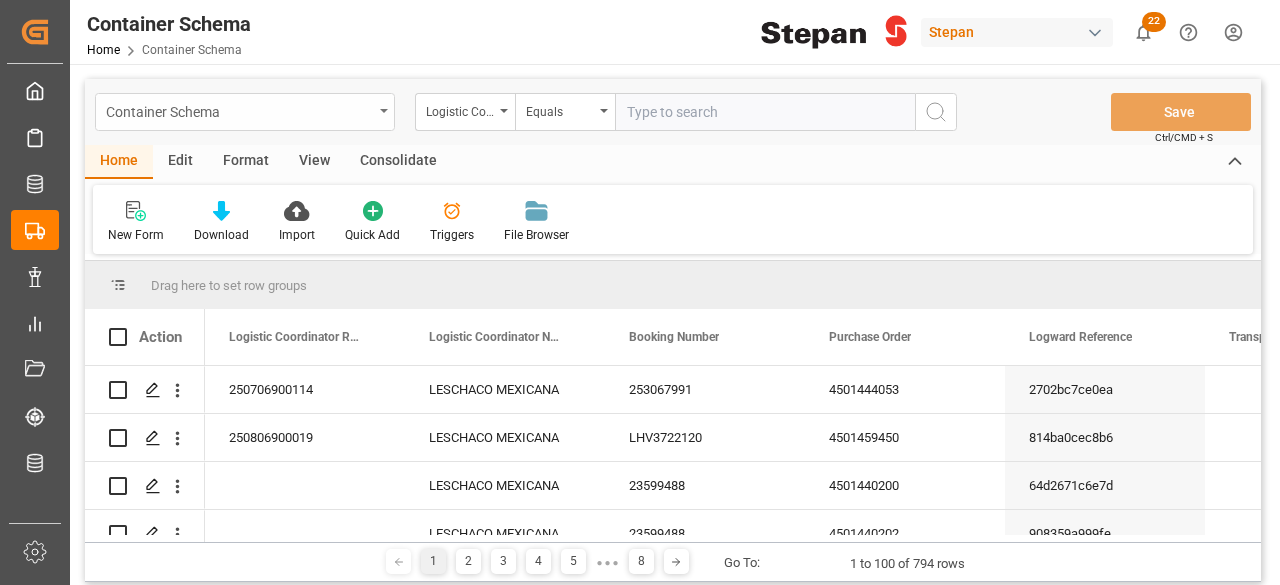 click on "Container Schema" at bounding box center (245, 112) 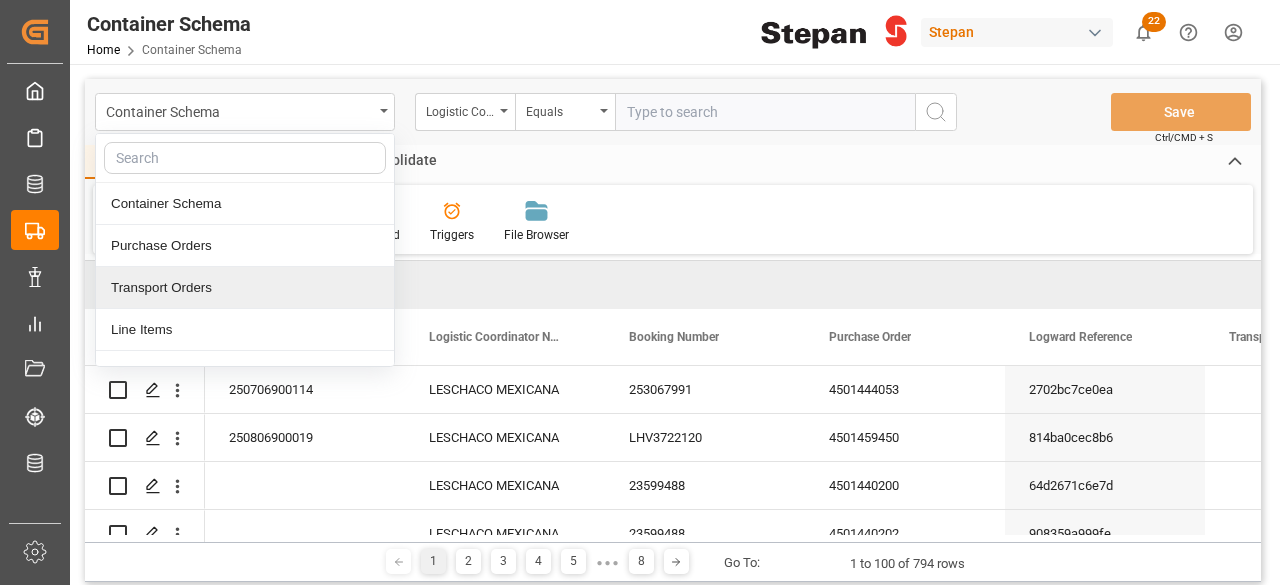 click on "Transport Orders" at bounding box center (245, 288) 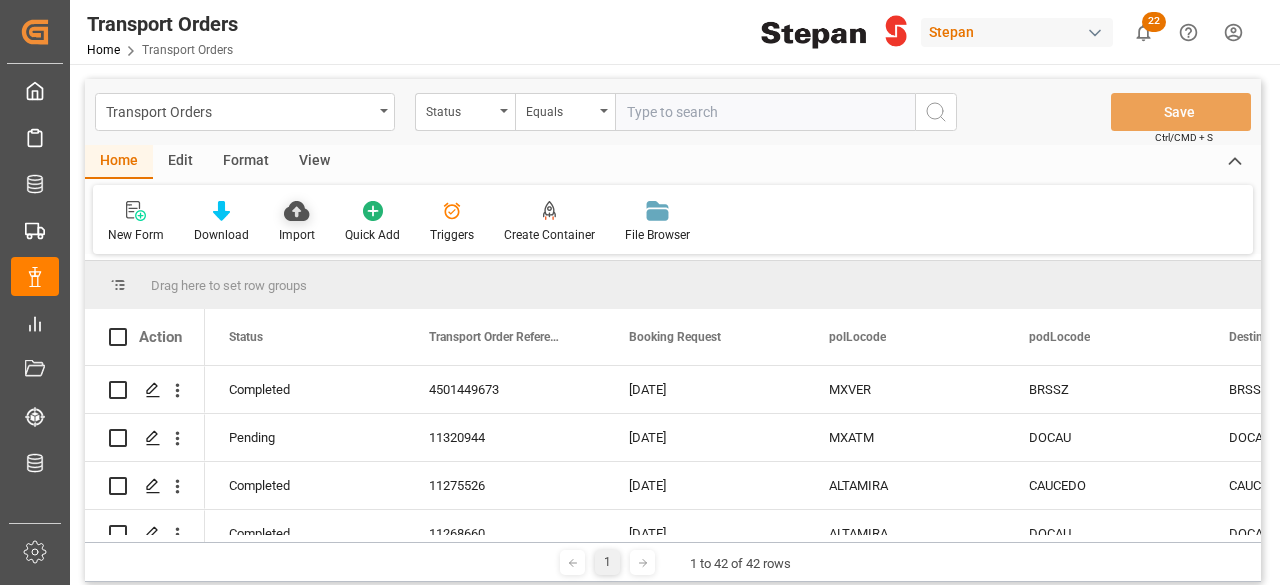 click 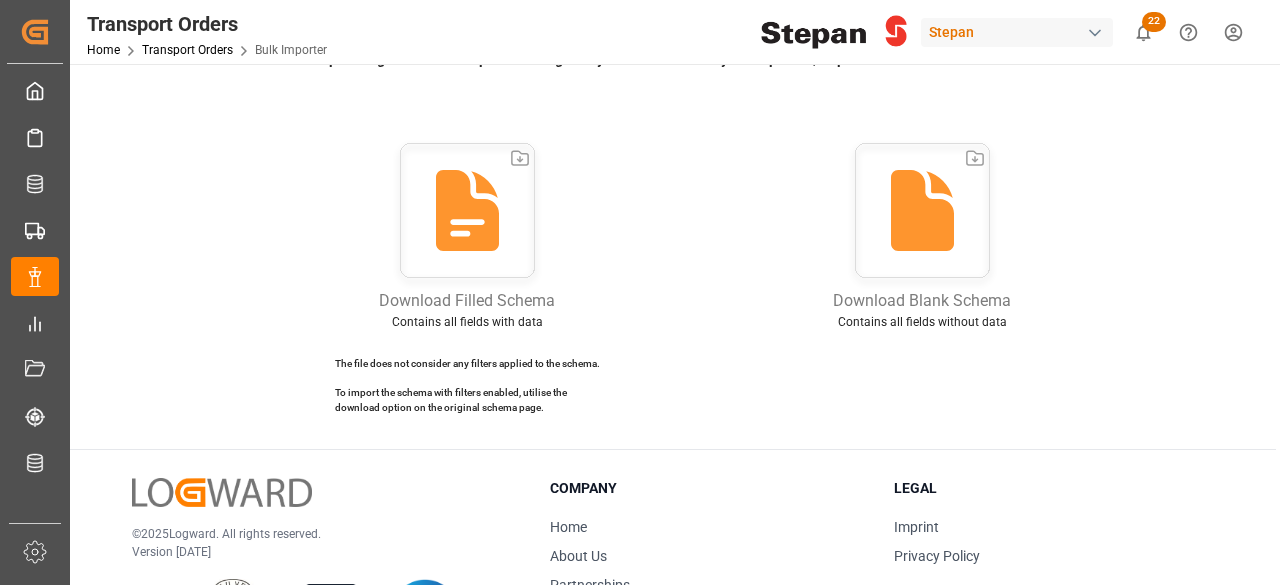 scroll, scrollTop: 200, scrollLeft: 0, axis: vertical 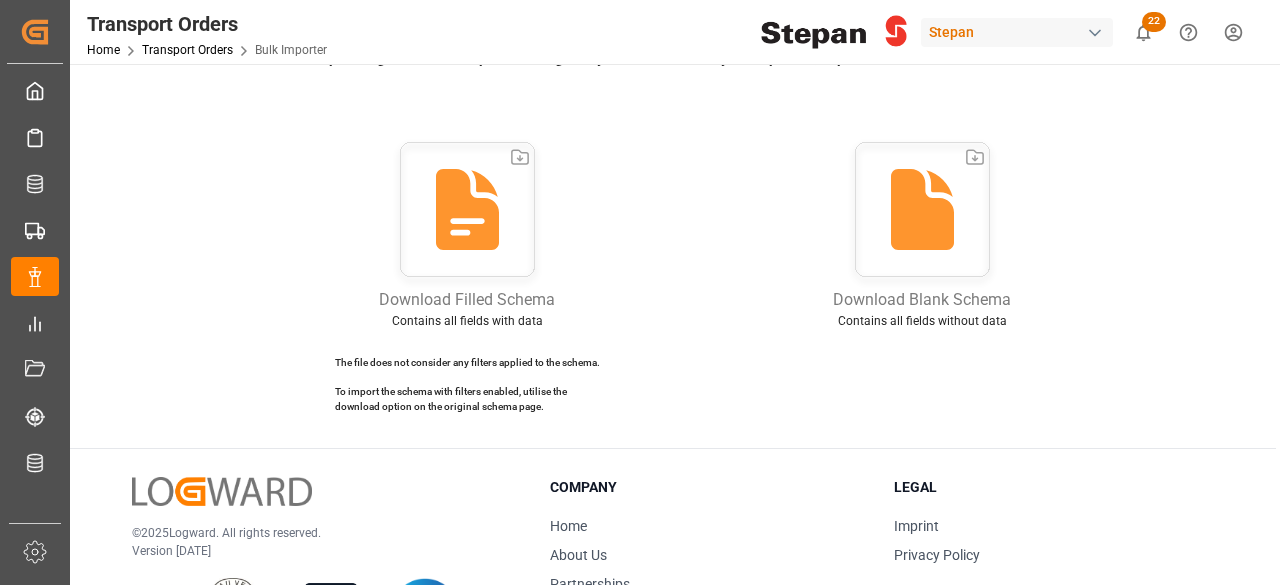 click 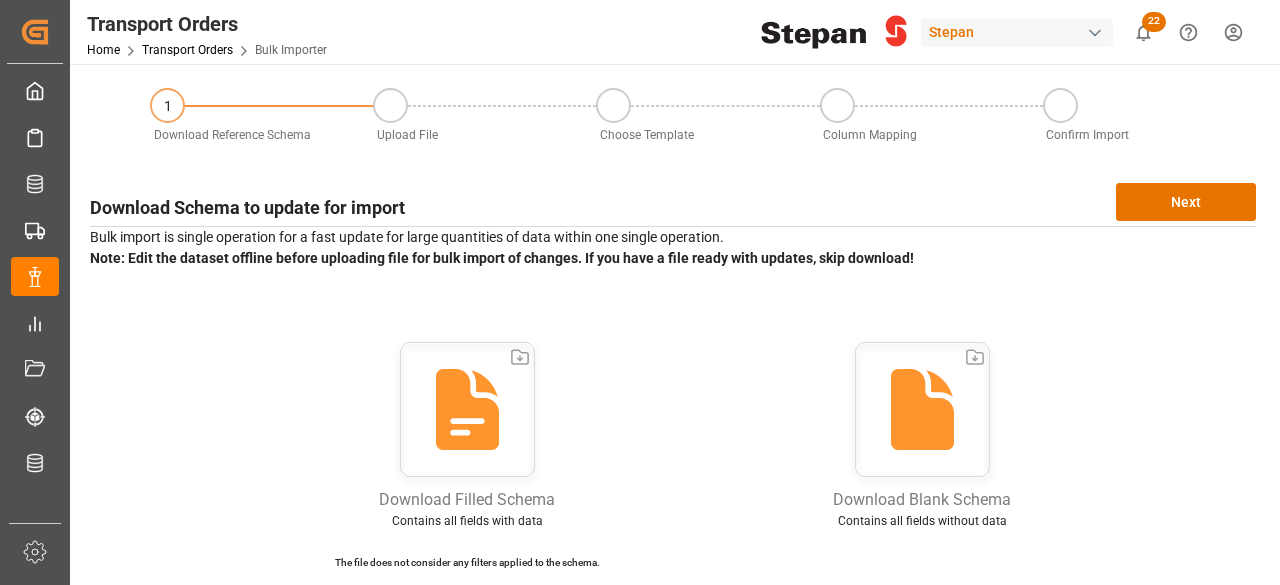 click on "Home Transport Orders Bulk Importer" at bounding box center (207, 49) 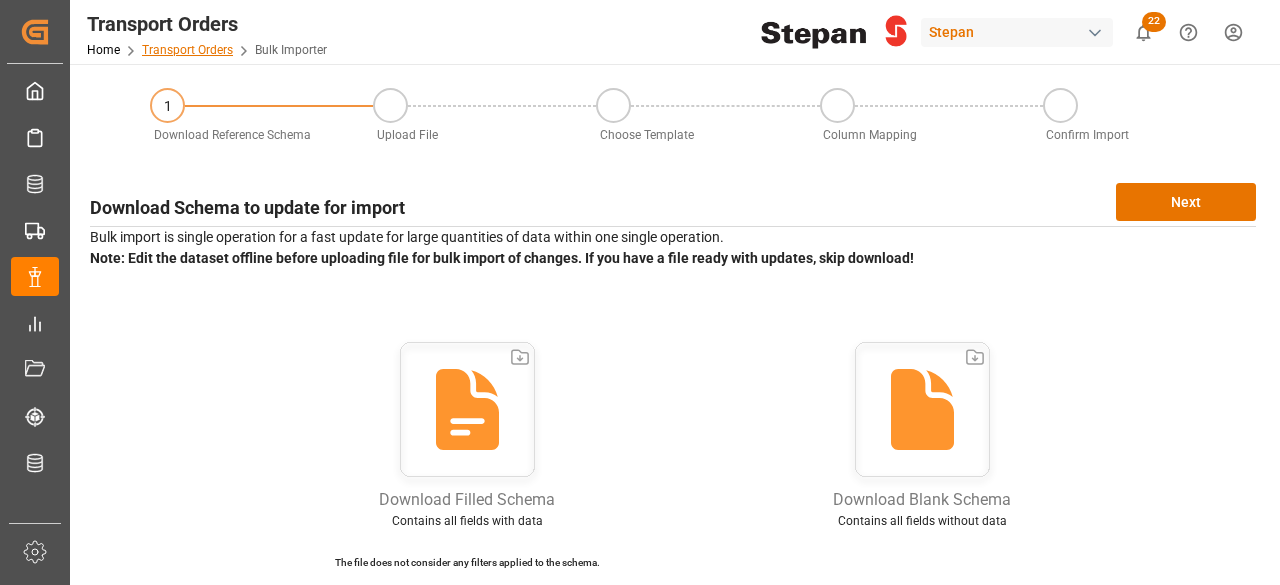 click on "Transport Orders" at bounding box center (187, 50) 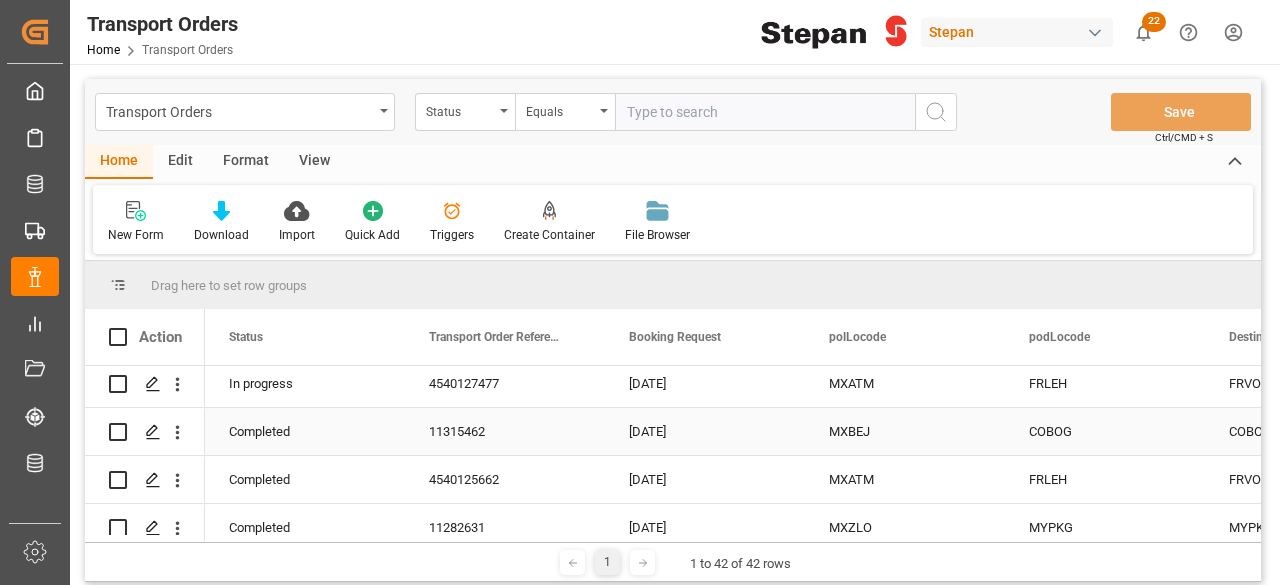 scroll, scrollTop: 700, scrollLeft: 0, axis: vertical 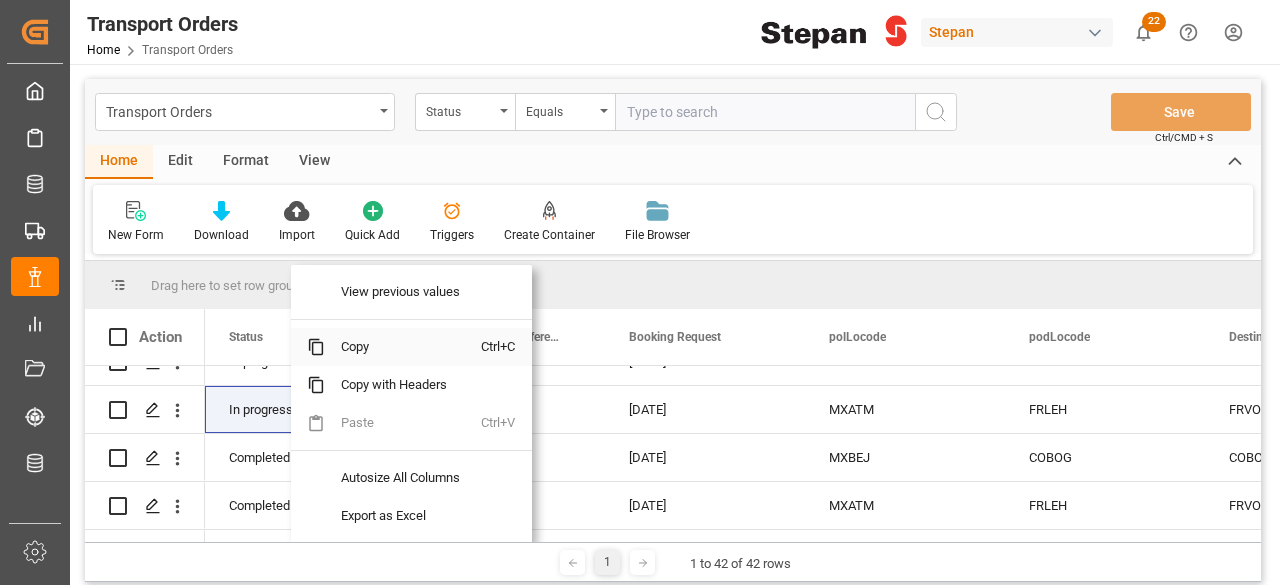 click on "Copy" at bounding box center (403, 347) 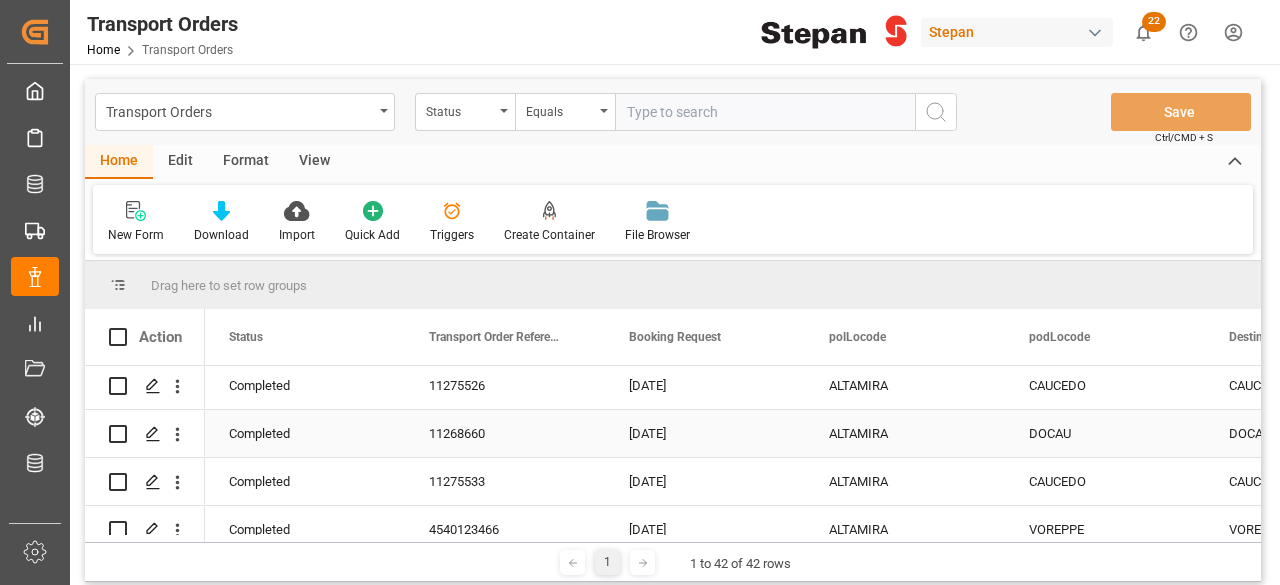 scroll, scrollTop: 200, scrollLeft: 0, axis: vertical 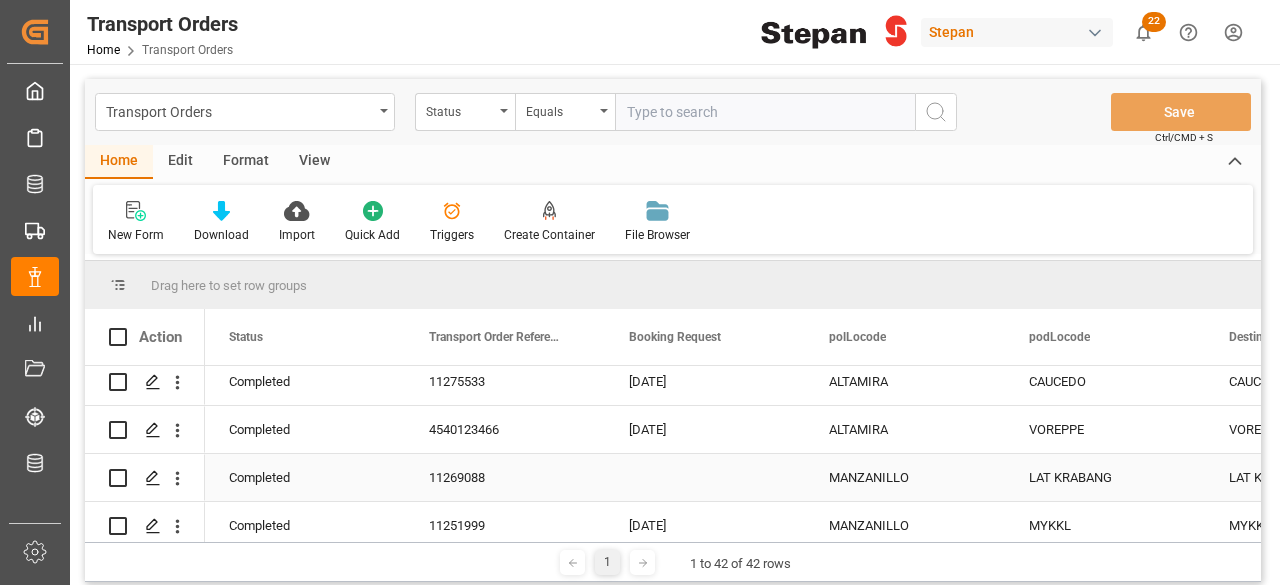click on "LAT KRABANG" at bounding box center (1105, 477) 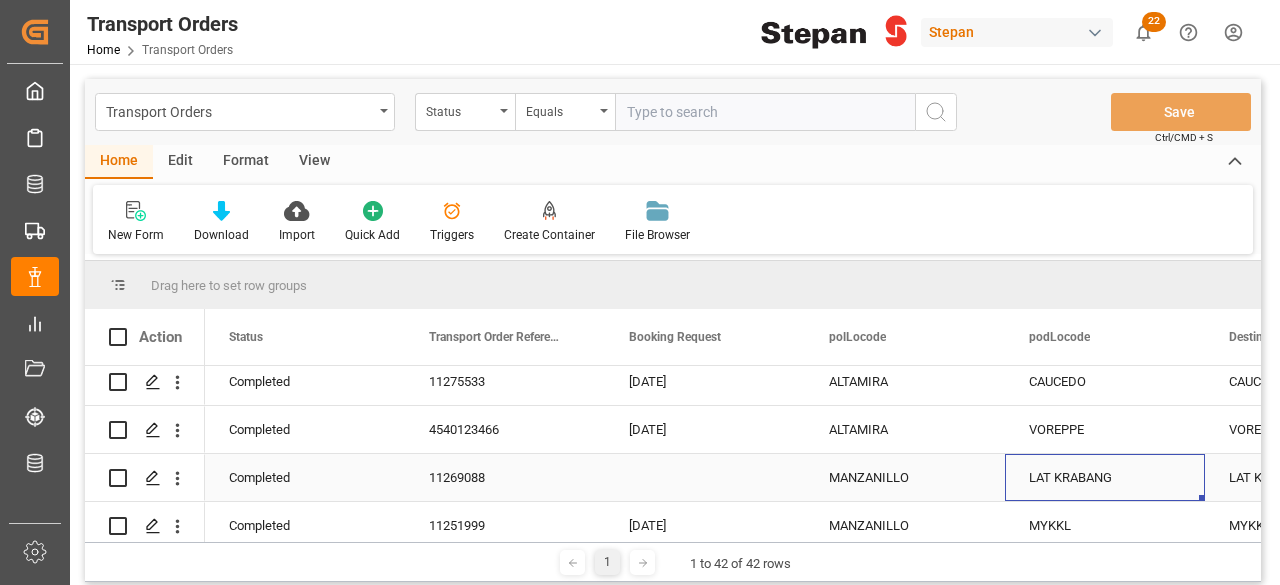 scroll, scrollTop: 0, scrollLeft: 150, axis: horizontal 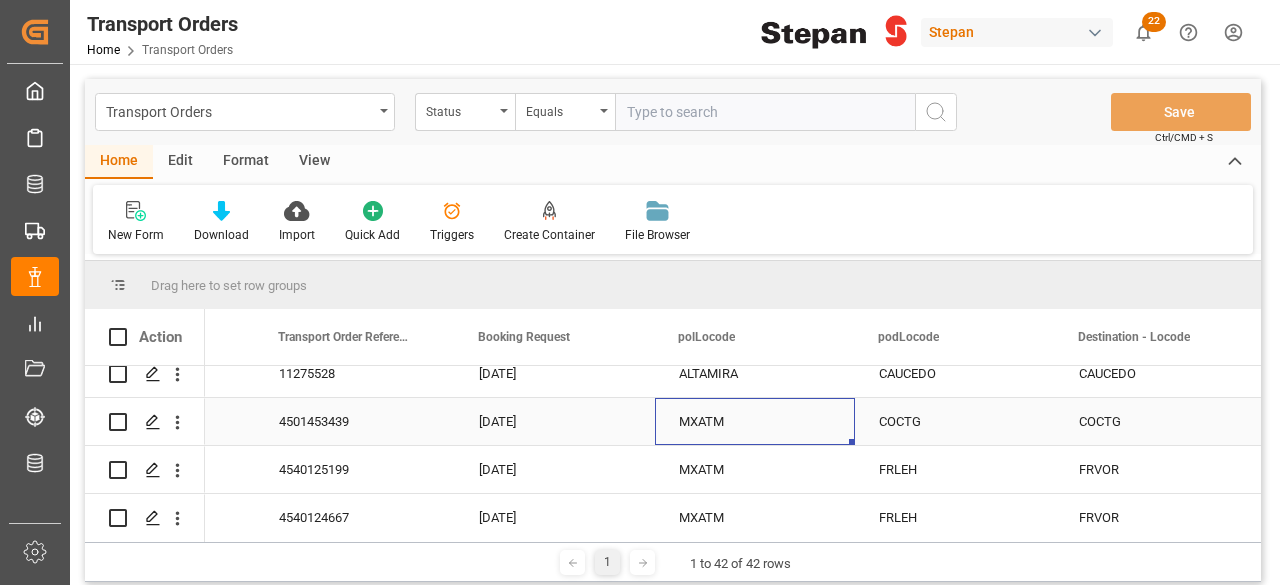 drag, startPoint x: 703, startPoint y: 421, endPoint x: 692, endPoint y: 419, distance: 11.18034 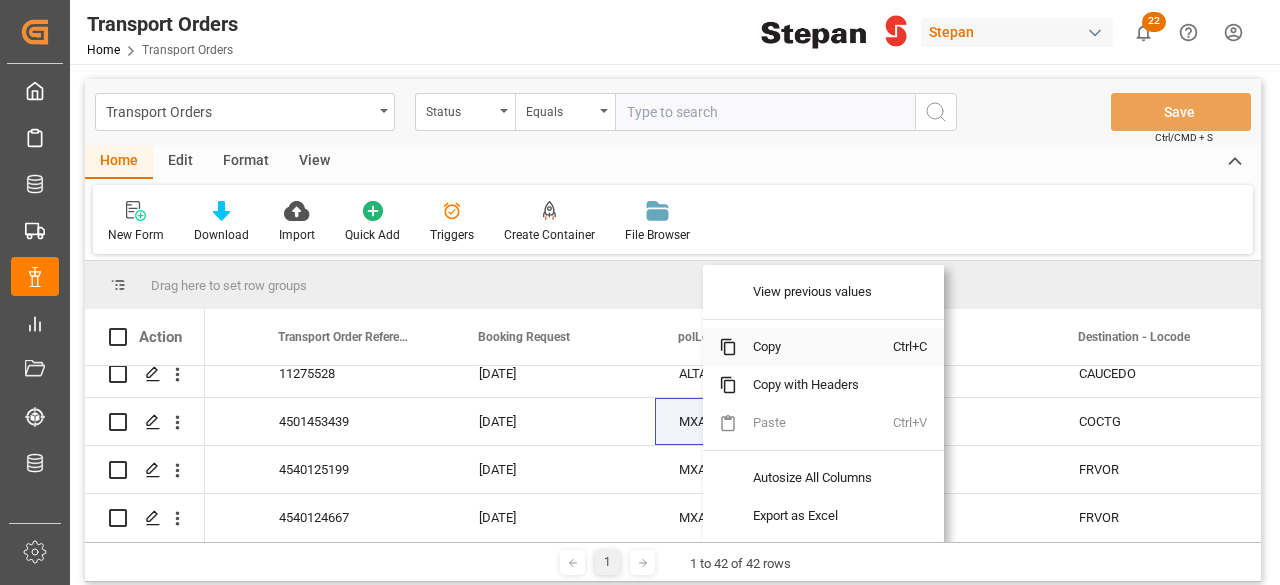 click on "Copy" at bounding box center (815, 347) 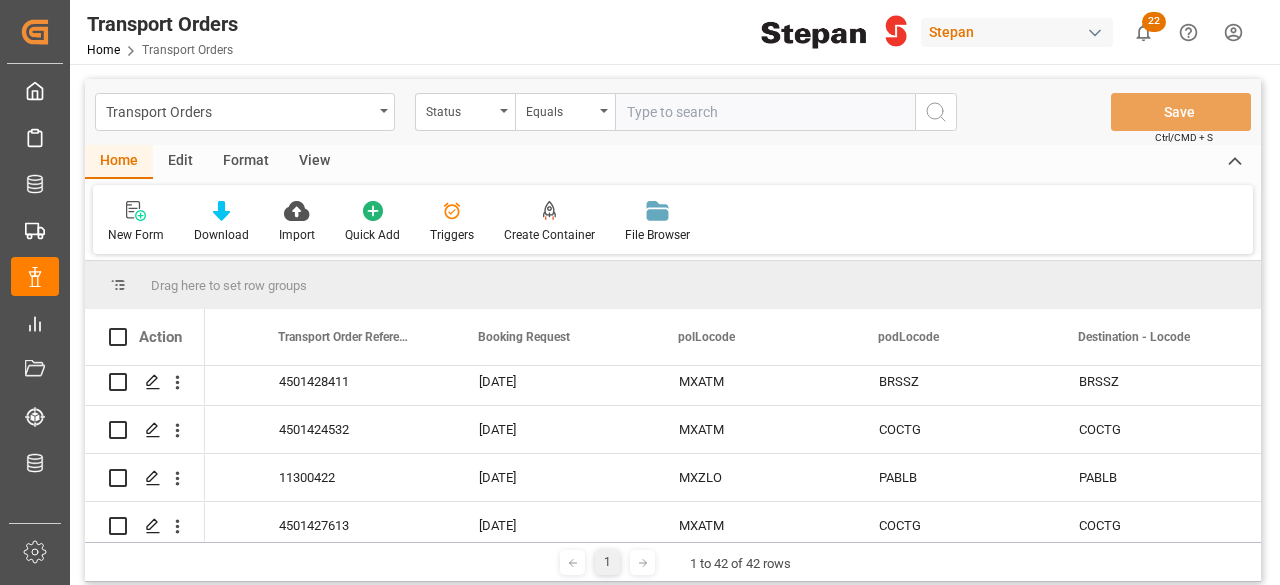 scroll, scrollTop: 1000, scrollLeft: 0, axis: vertical 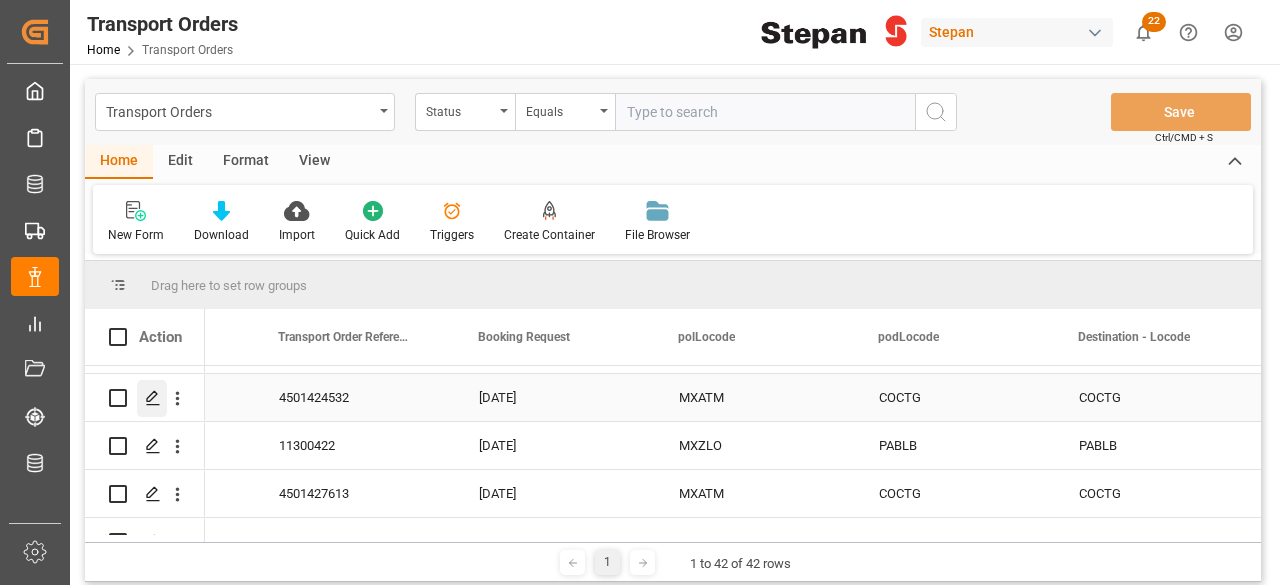 click 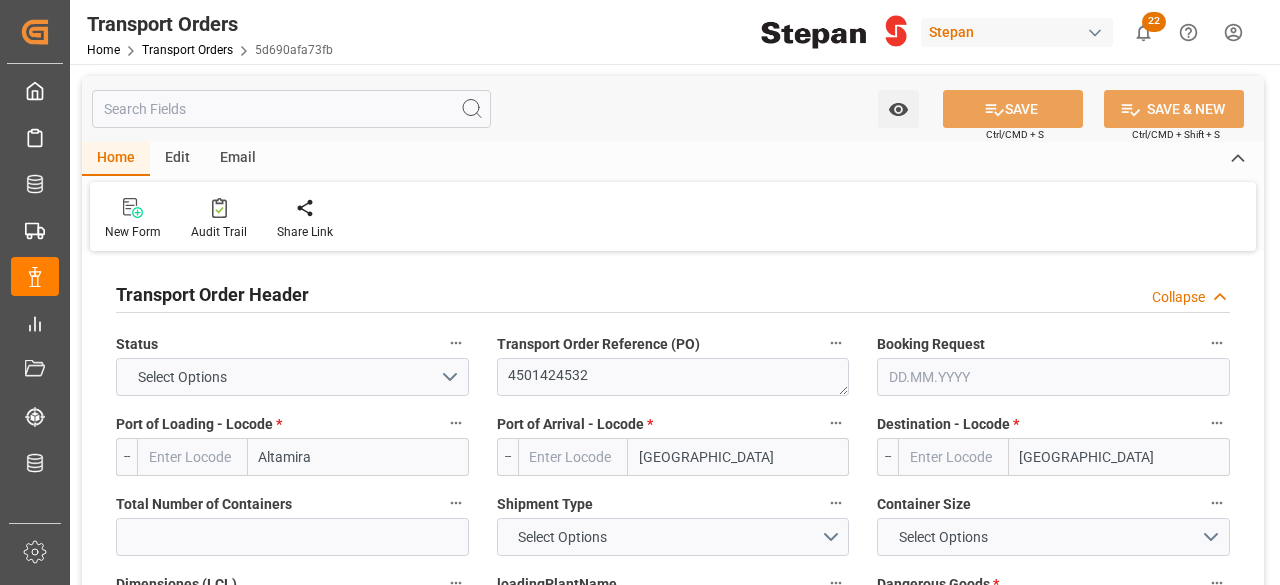 type on "MXATM" 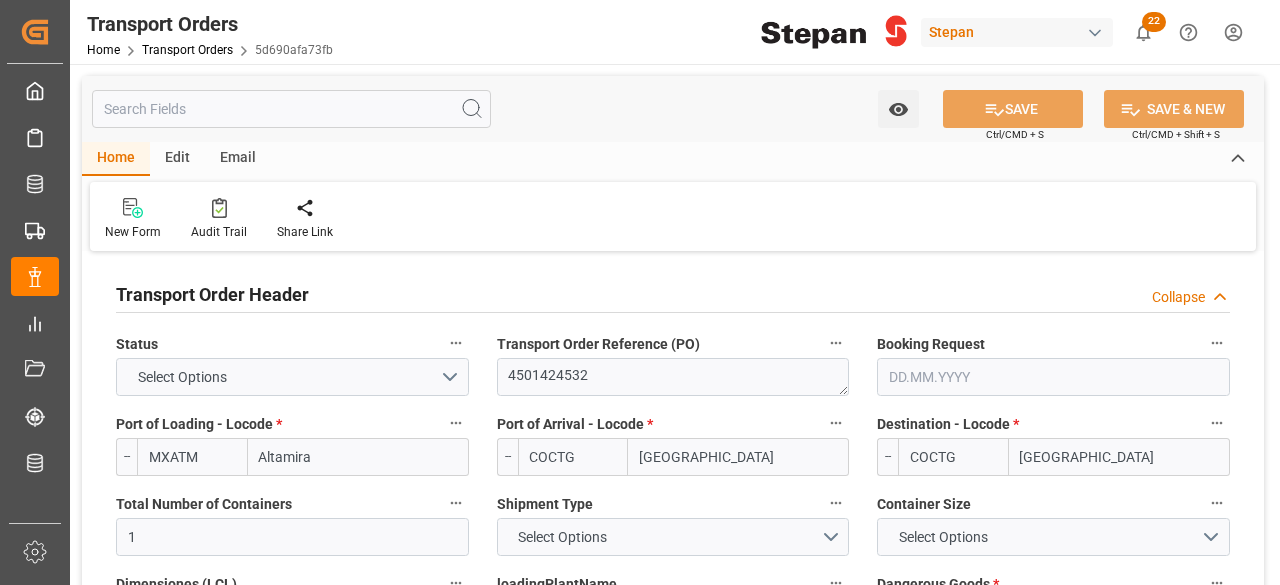 type on "[DATE]" 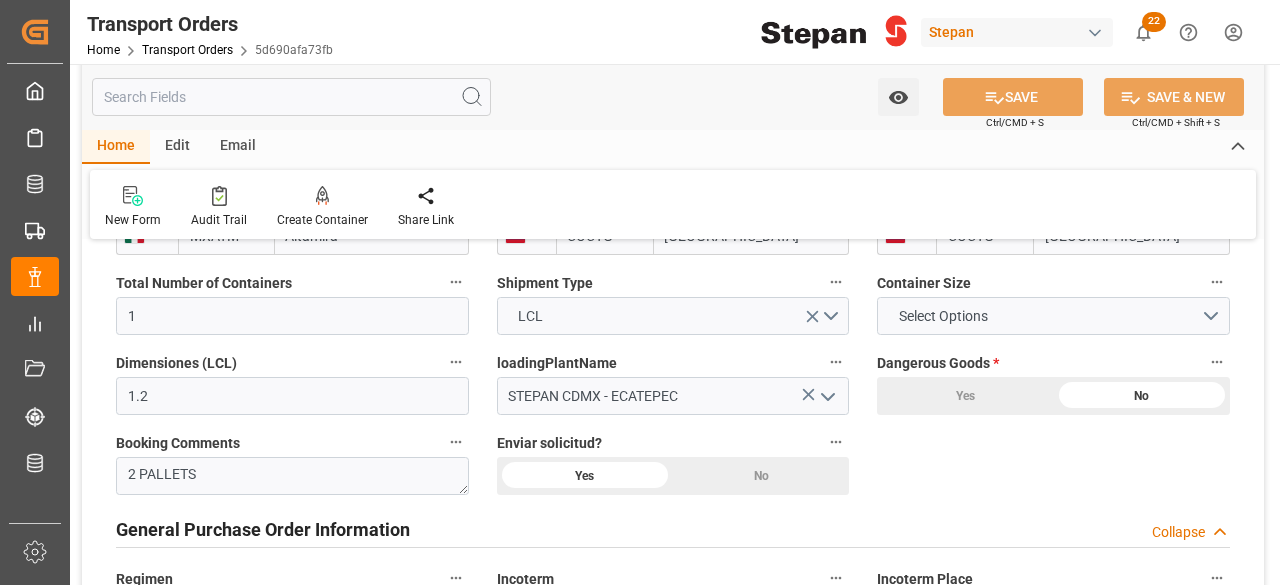 scroll, scrollTop: 223, scrollLeft: 0, axis: vertical 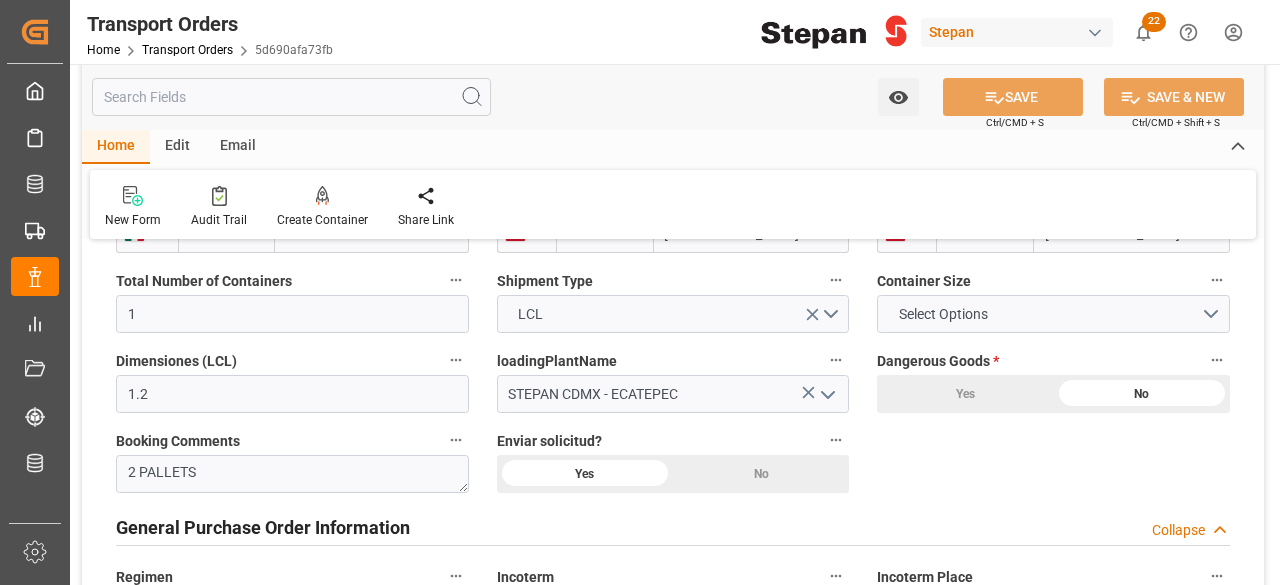 click on "Stepan" at bounding box center (1021, 32) 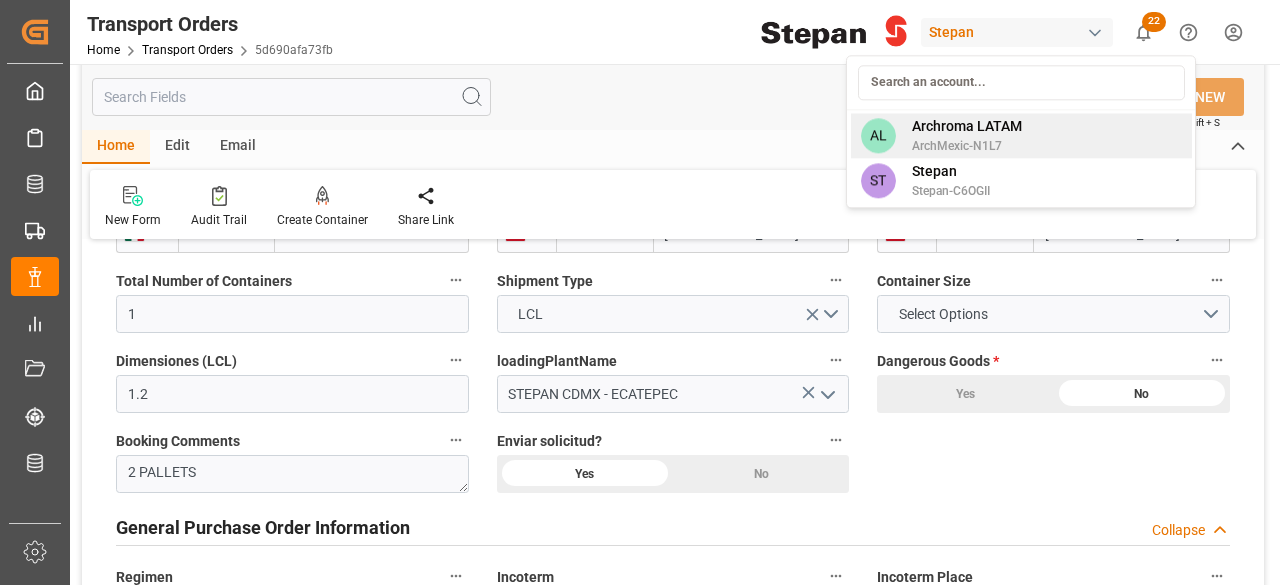 click on "Archroma LATAM" at bounding box center [967, 126] 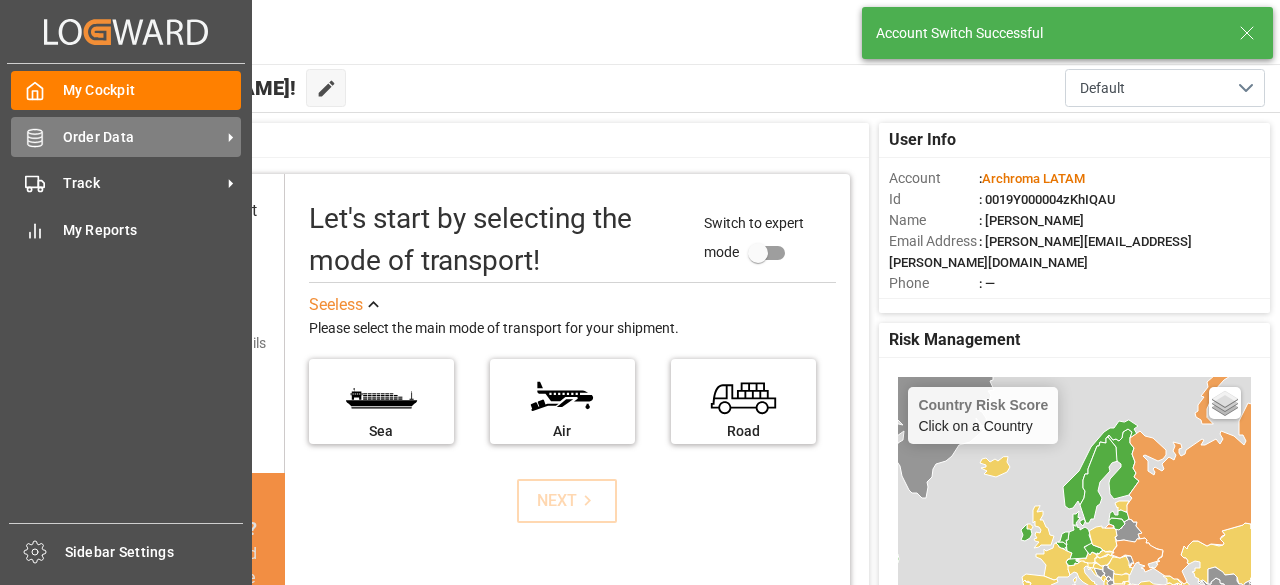 click 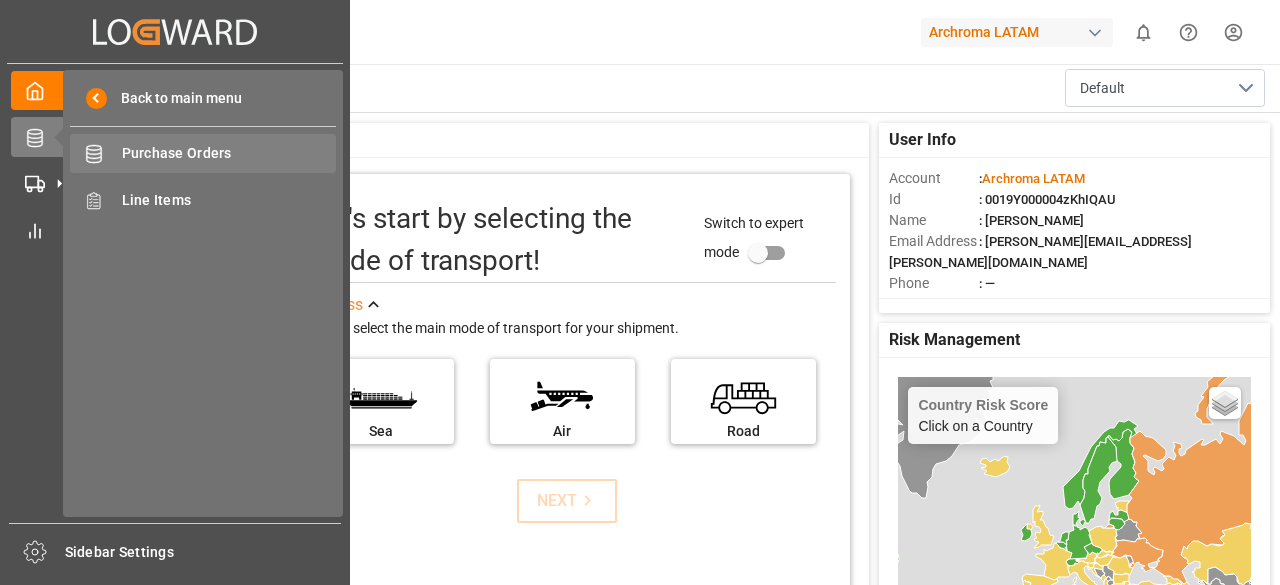 click on "Purchase Orders" at bounding box center [229, 153] 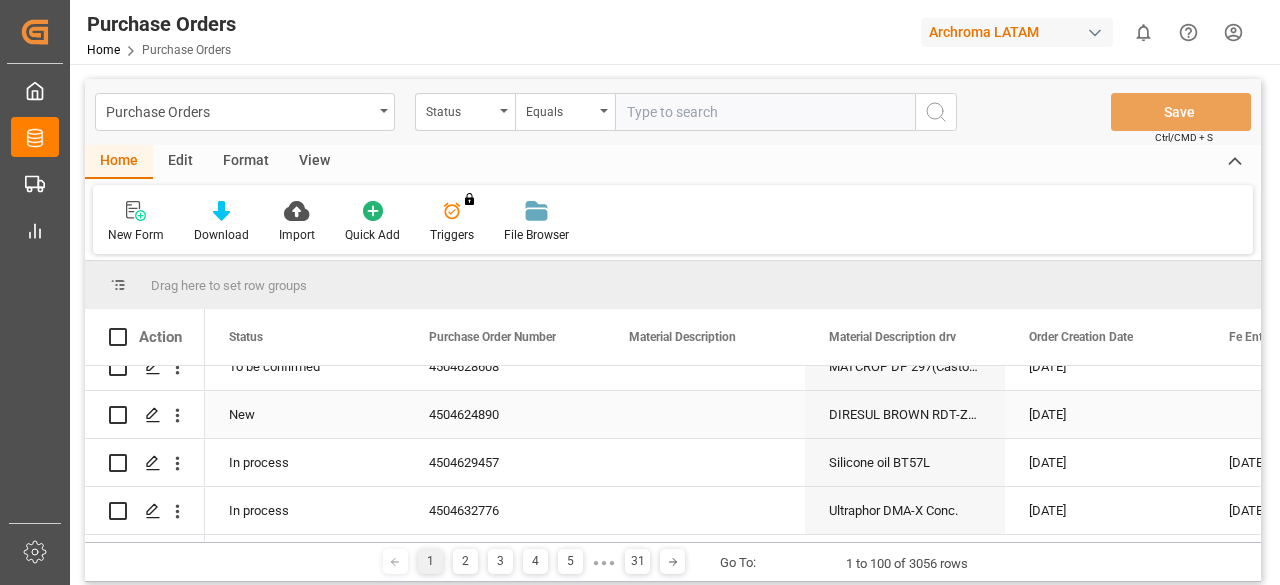 scroll, scrollTop: 14, scrollLeft: 0, axis: vertical 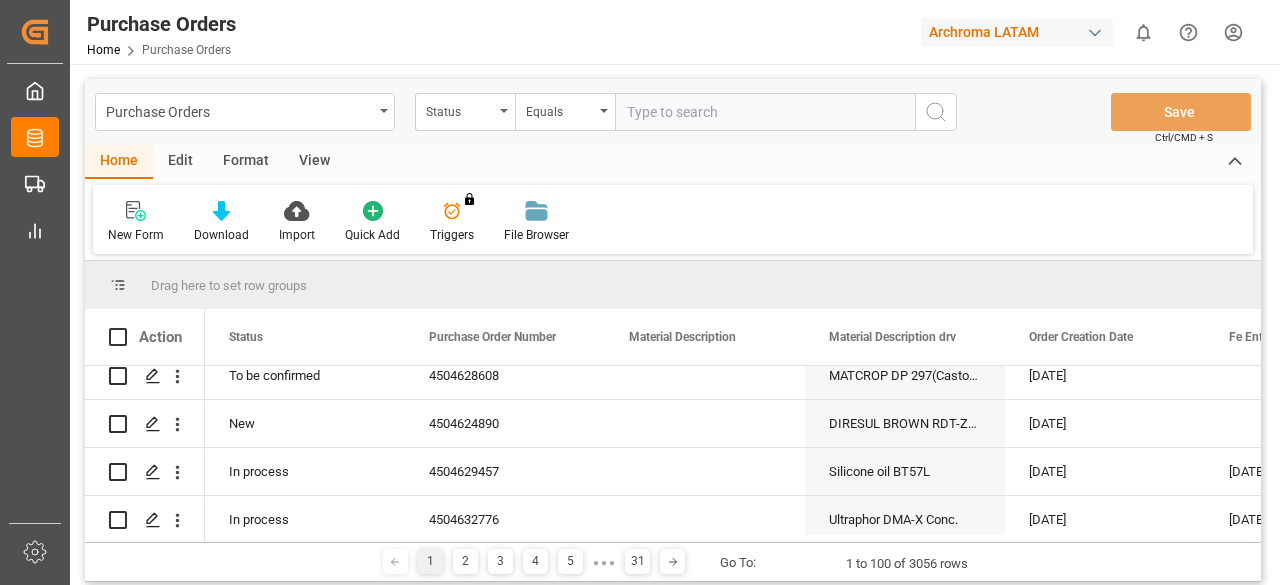 click on "Archroma LATAM" at bounding box center (1017, 32) 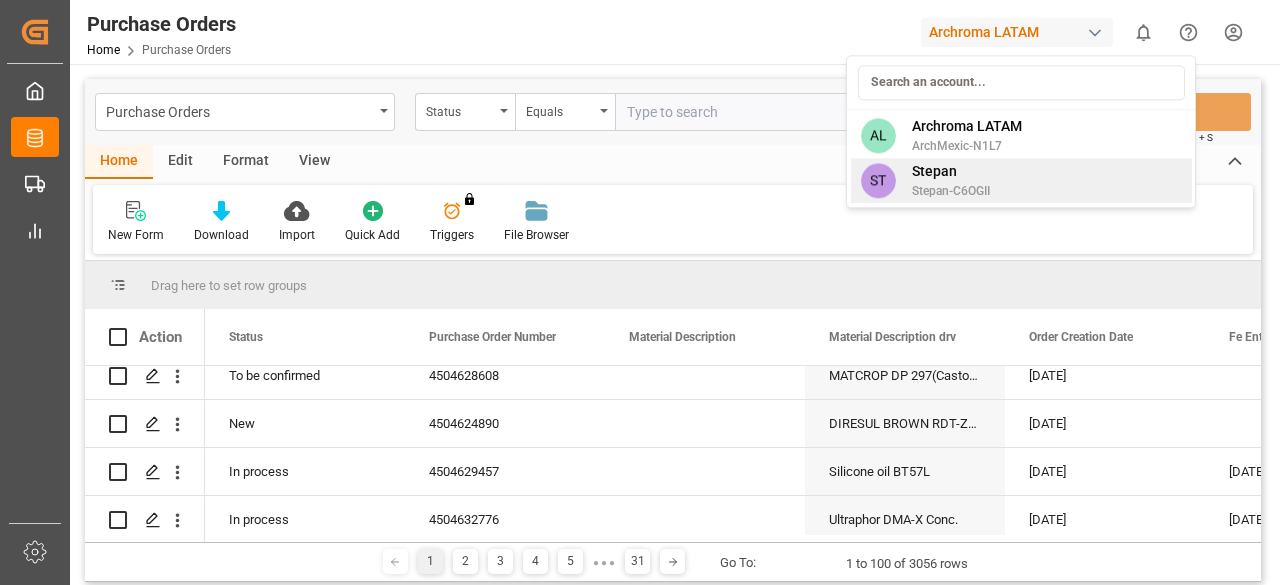 click on "ST [PERSON_NAME]-C6OGII" at bounding box center [1021, 180] 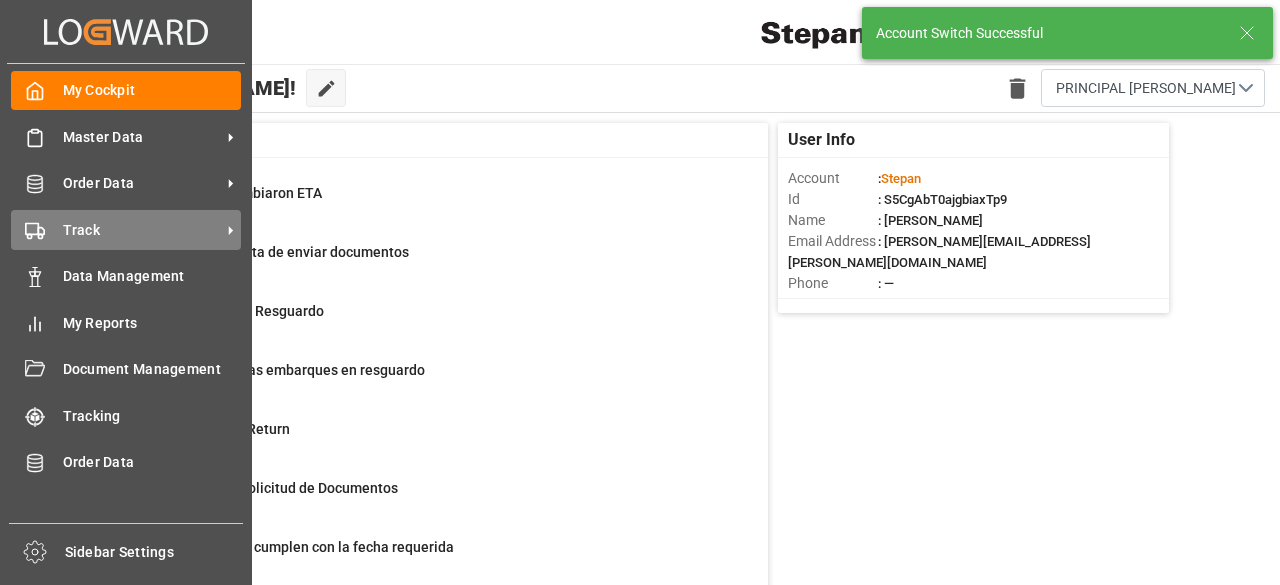 click on "Track" at bounding box center [142, 230] 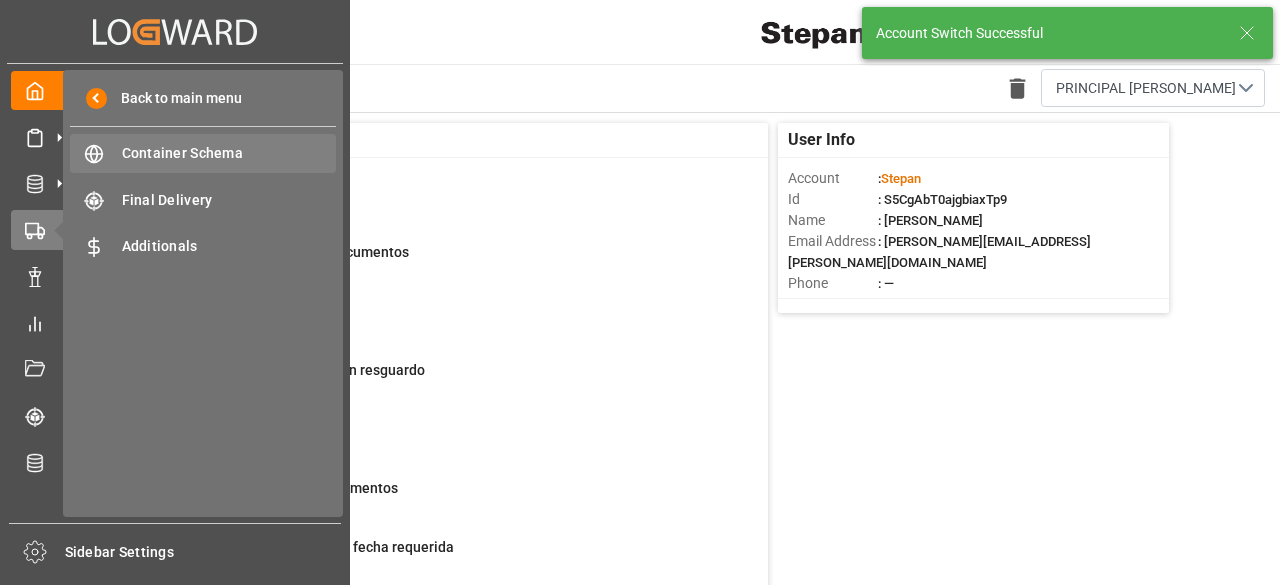 click on "Container Schema" at bounding box center [229, 153] 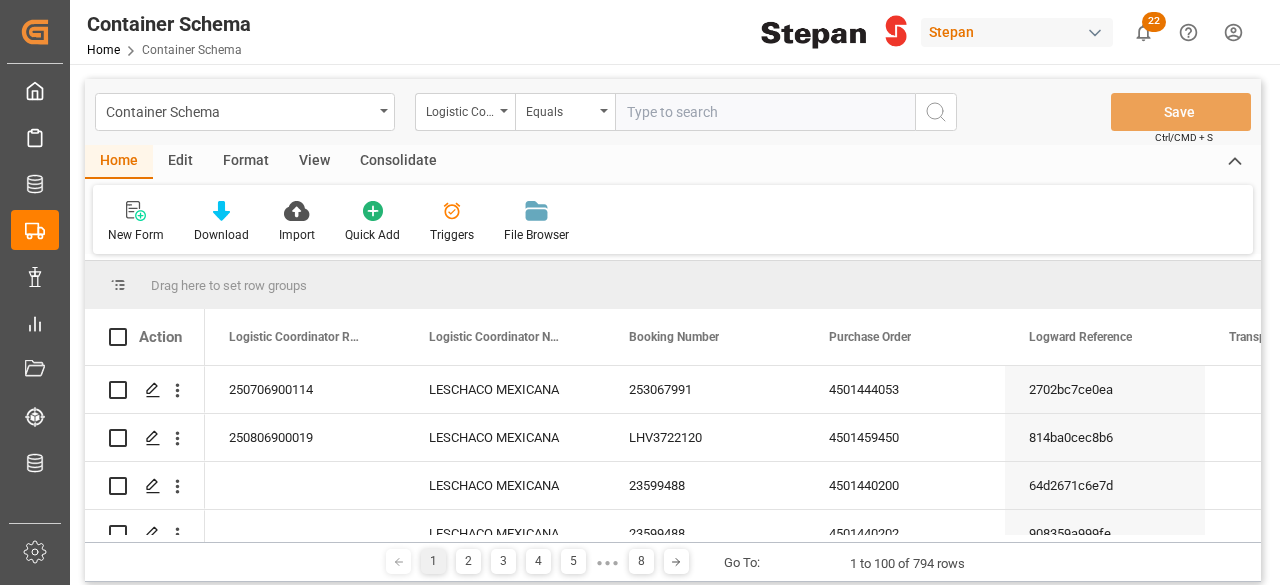 click on "Triggers" at bounding box center [452, 222] 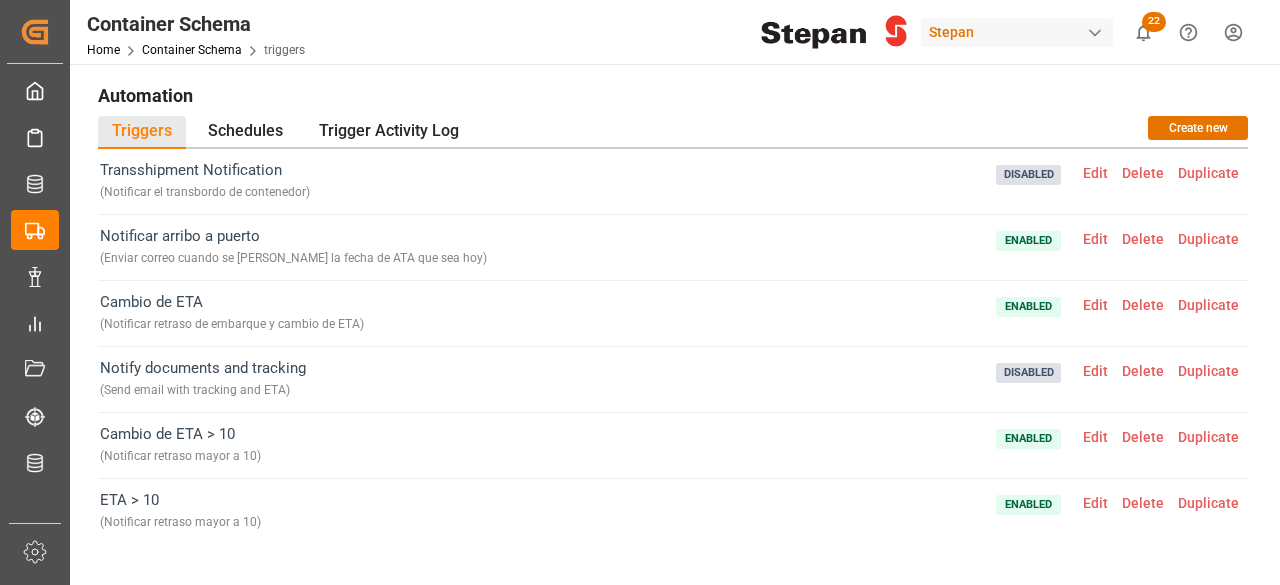 click at bounding box center (1095, 33) 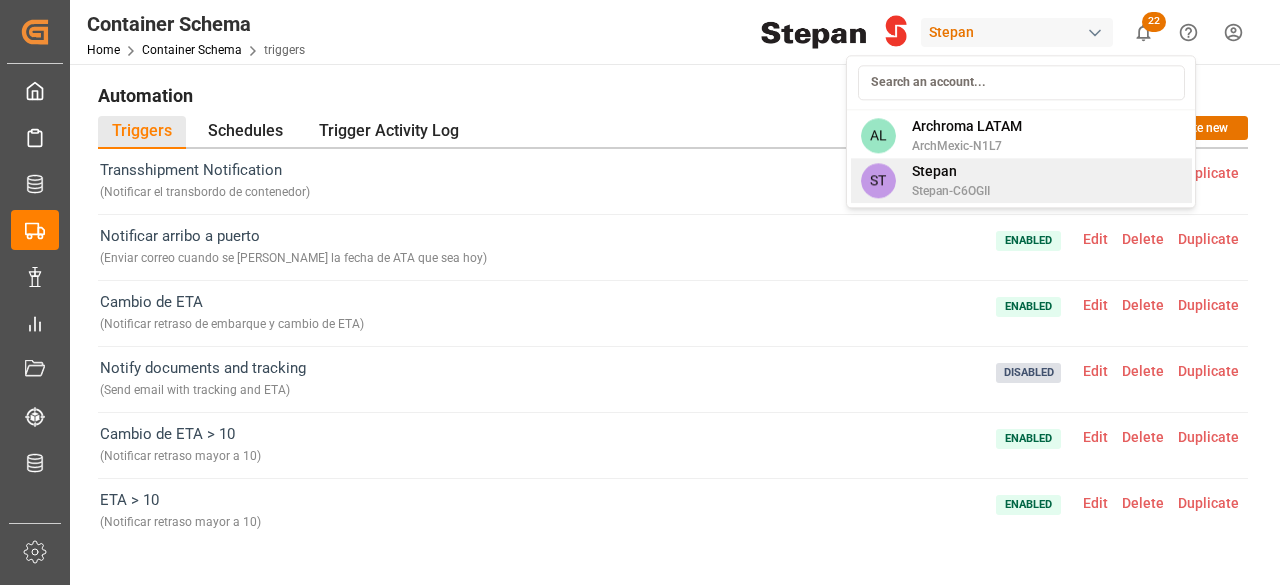 click on "Stepan" at bounding box center (951, 171) 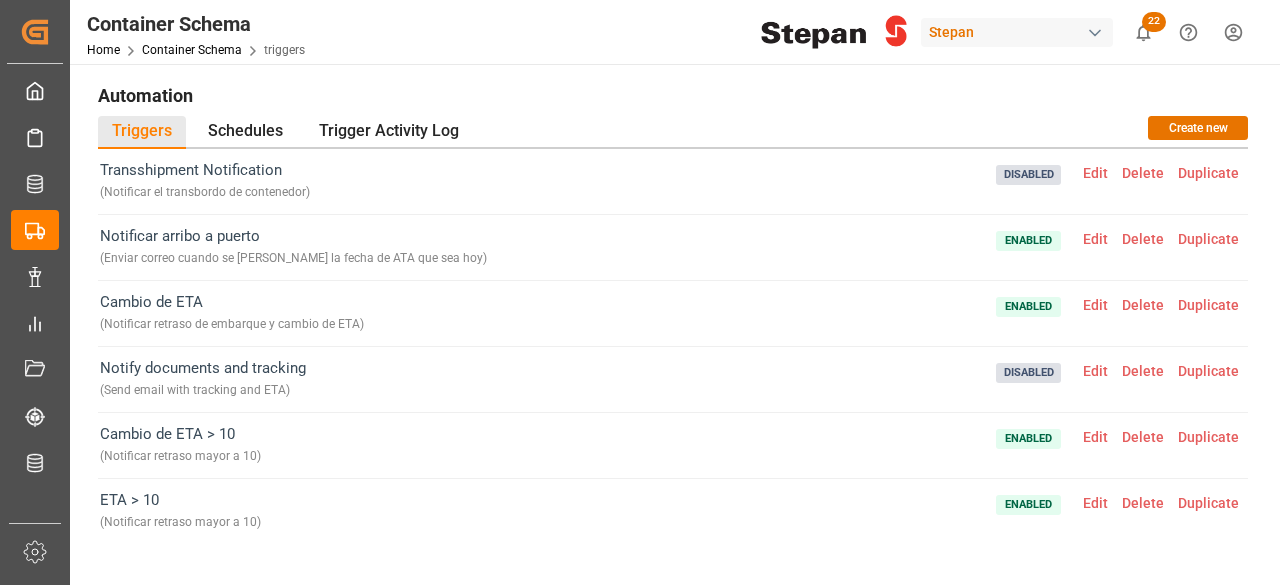 drag, startPoint x: 968, startPoint y: 177, endPoint x: 1072, endPoint y: 39, distance: 172.80046 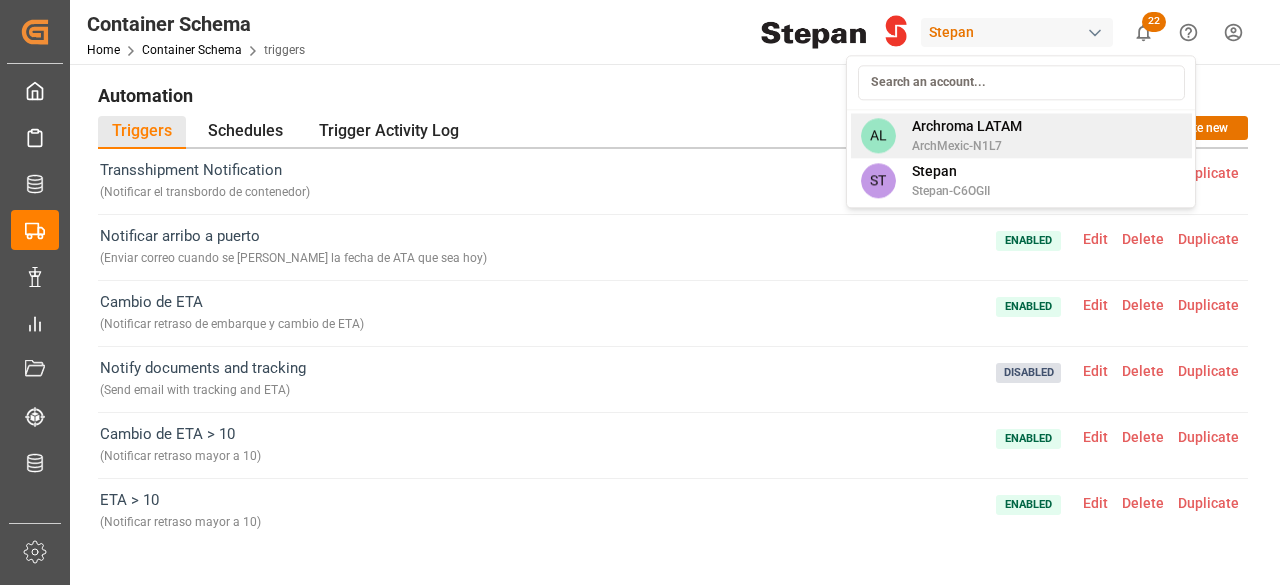 click on "AL Archroma LATAM   ArchMexic-N1L7" at bounding box center (1021, 135) 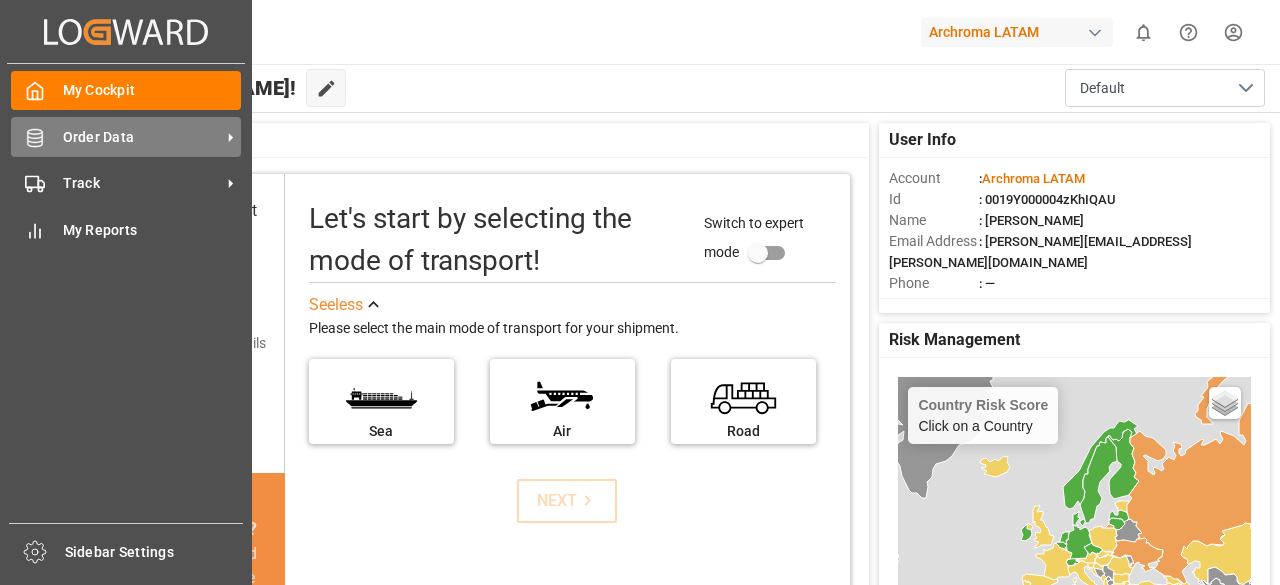 click 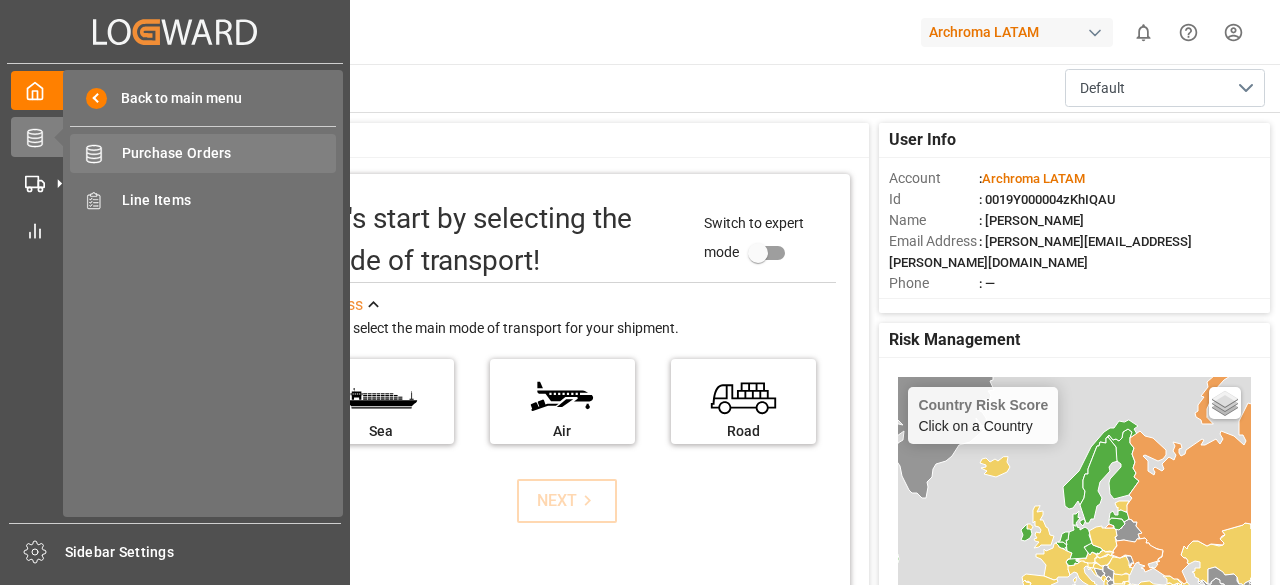 click on "Purchase Orders" at bounding box center [229, 153] 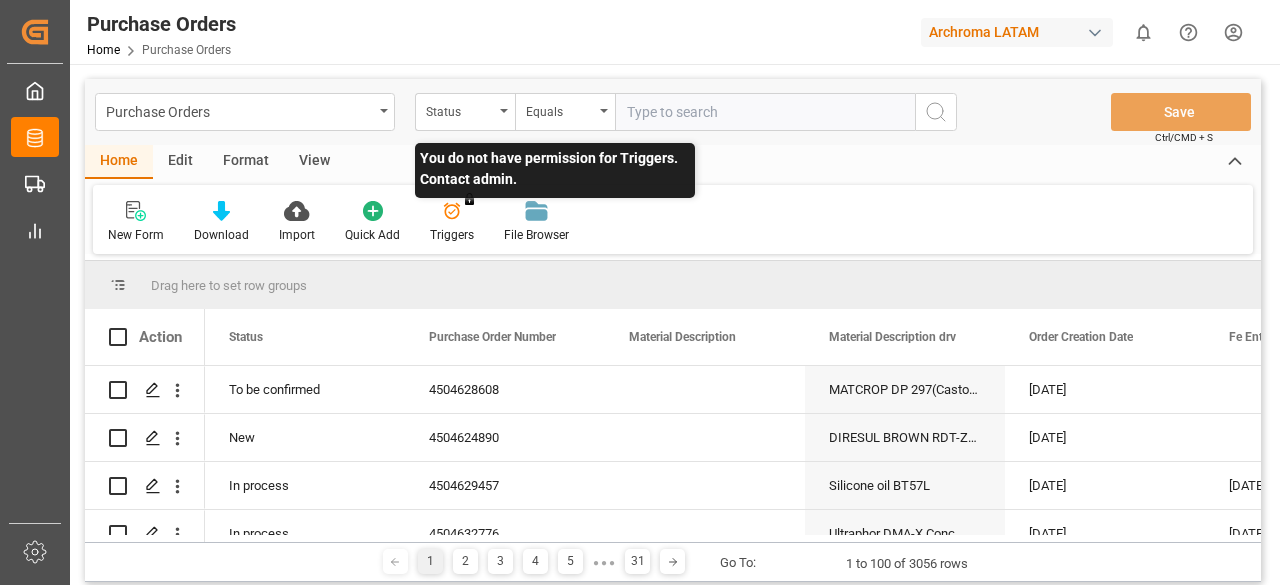 click on "You do not have permission for Triggers. Contact admin." at bounding box center (452, 222) 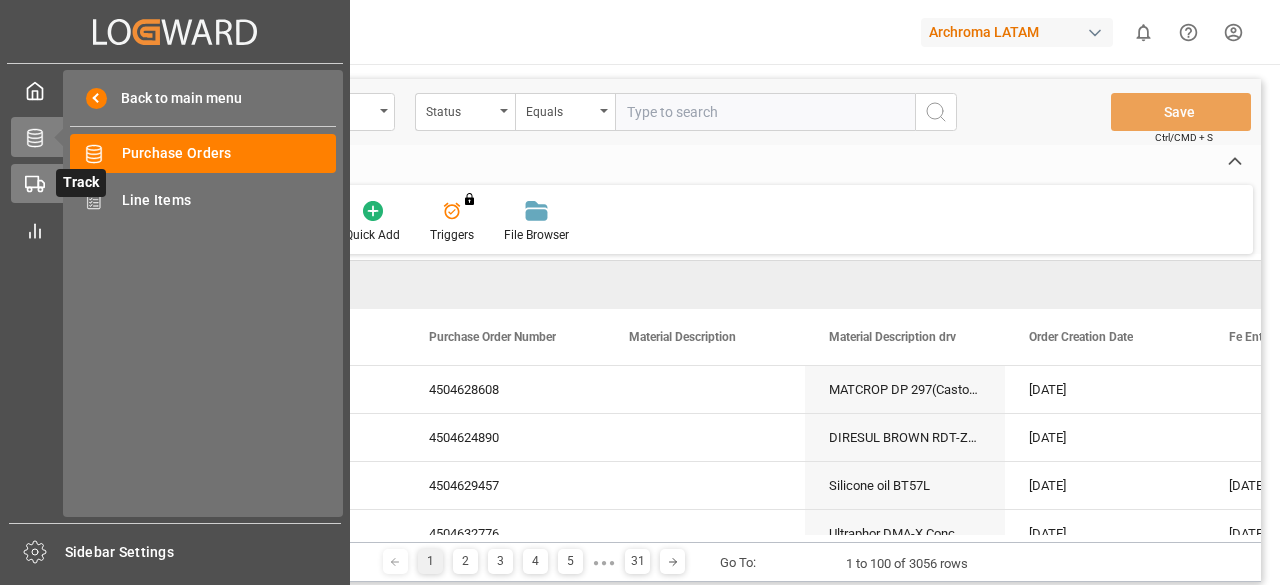 click on "Track Track" at bounding box center [175, 183] 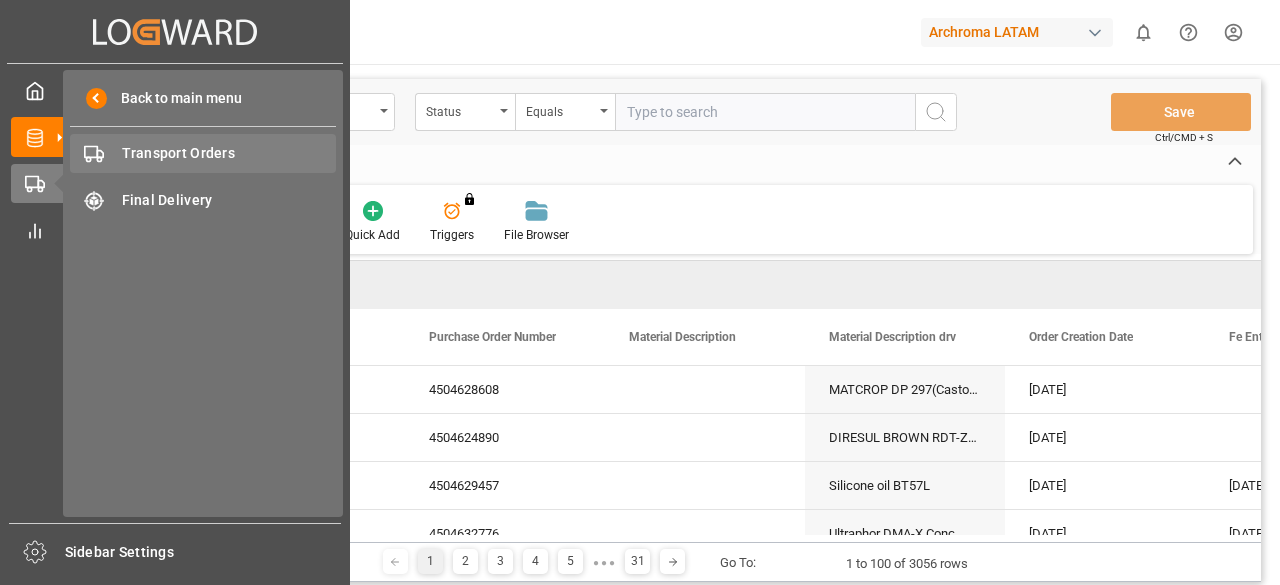 click on "Transport Orders" at bounding box center (229, 153) 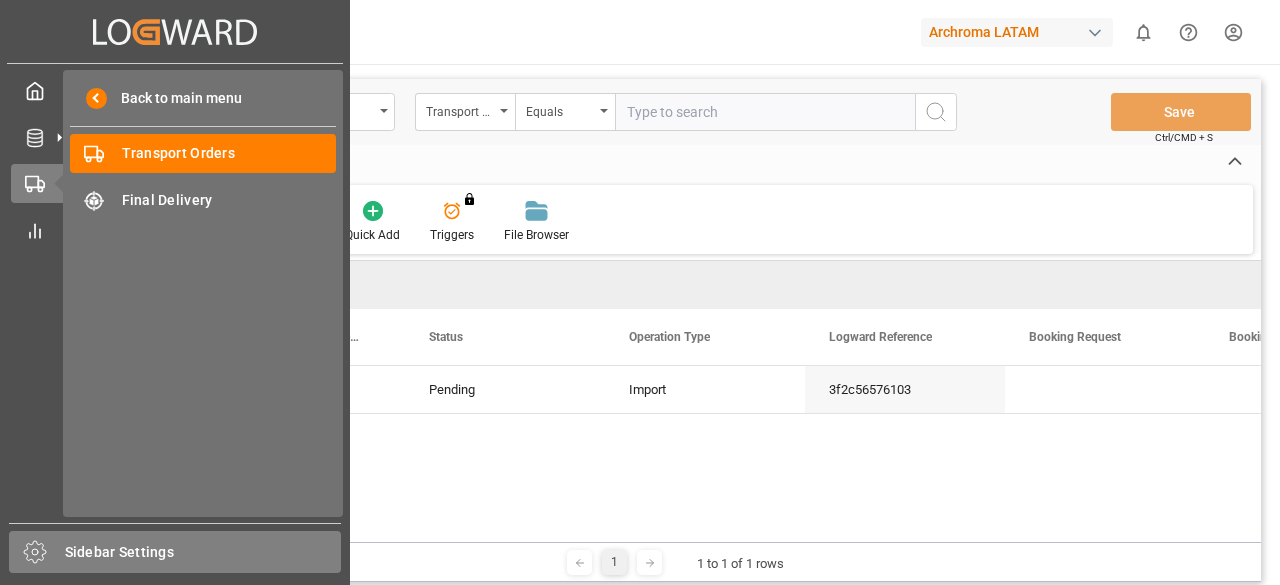 click 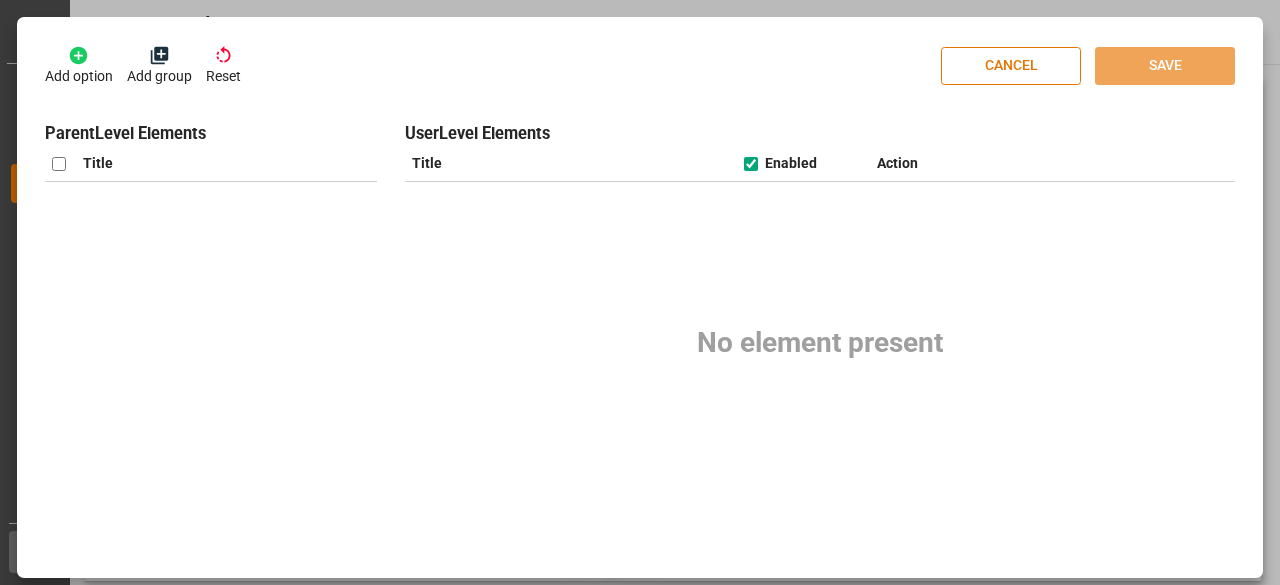 checkbox on "true" 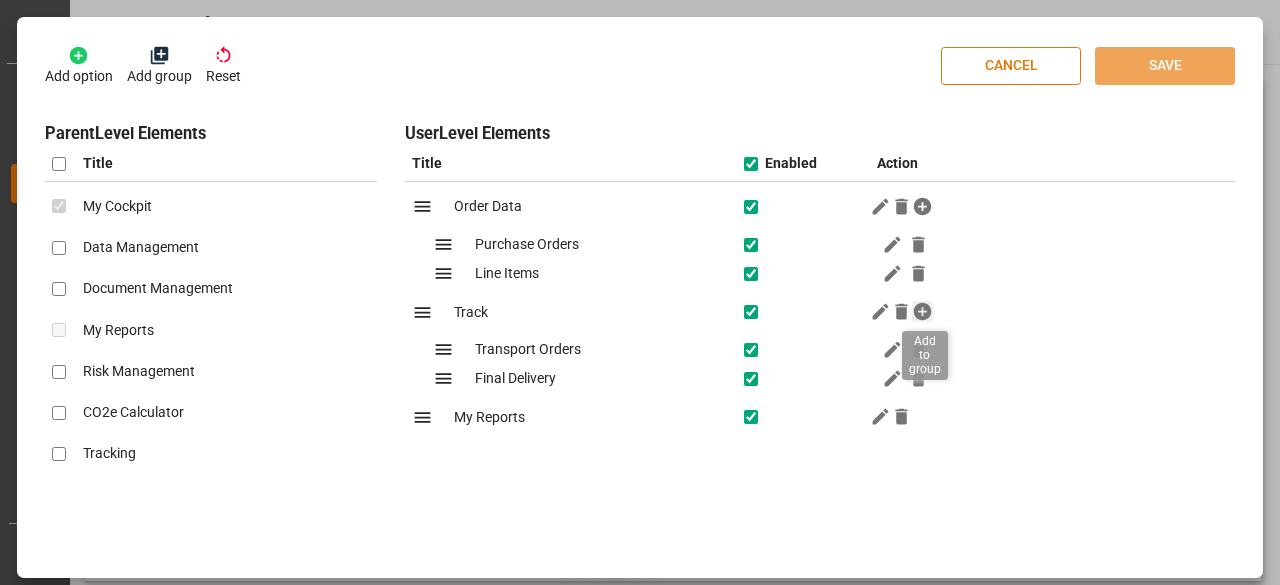 click 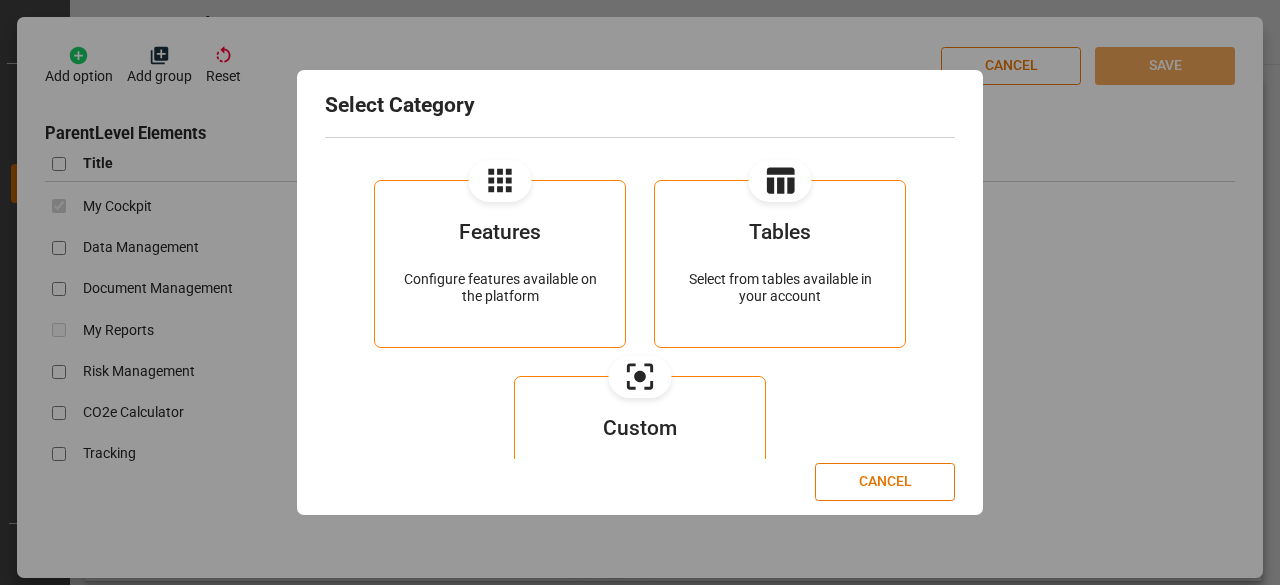 click on "Tables" at bounding box center (780, 246) 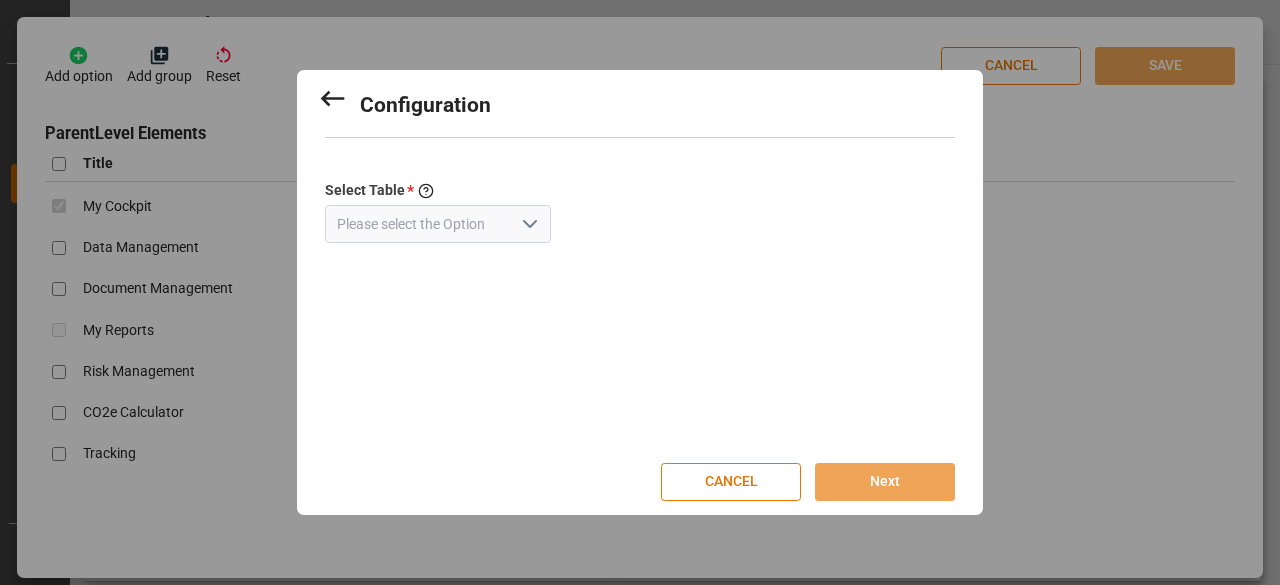 click 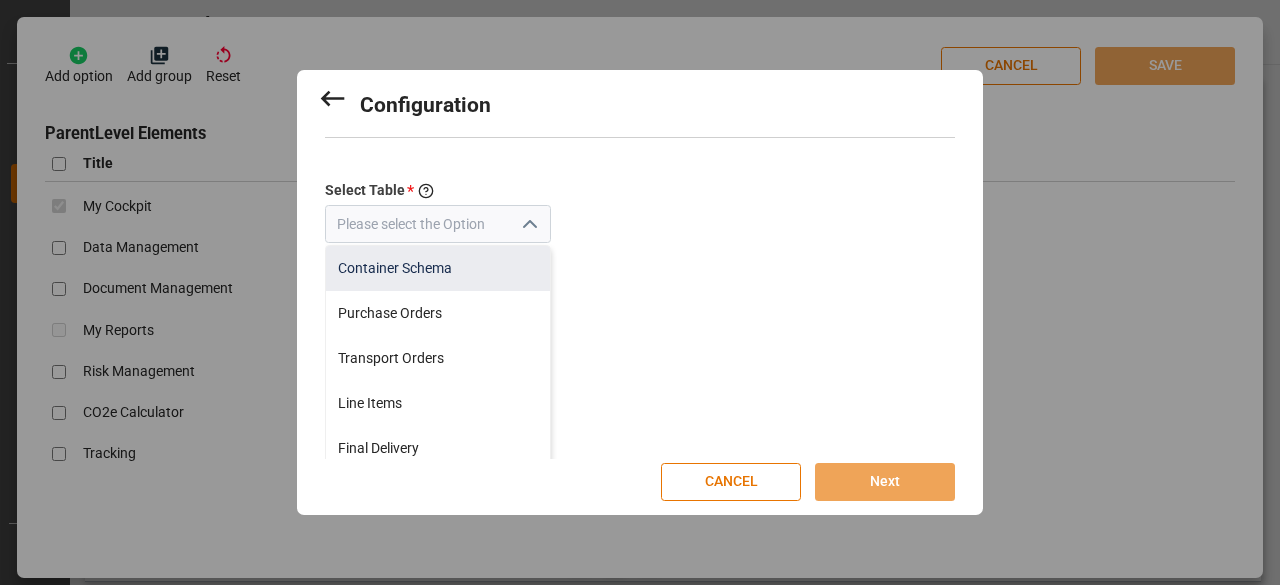 click on "Container Schema" at bounding box center (438, 268) 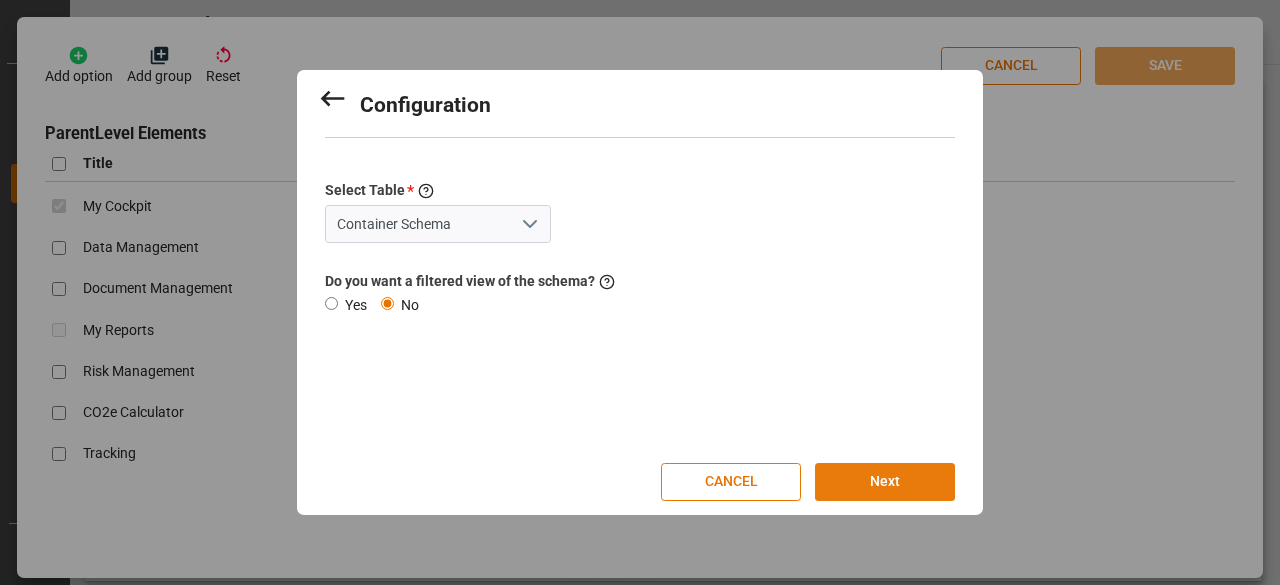 click on "Next" at bounding box center [885, 482] 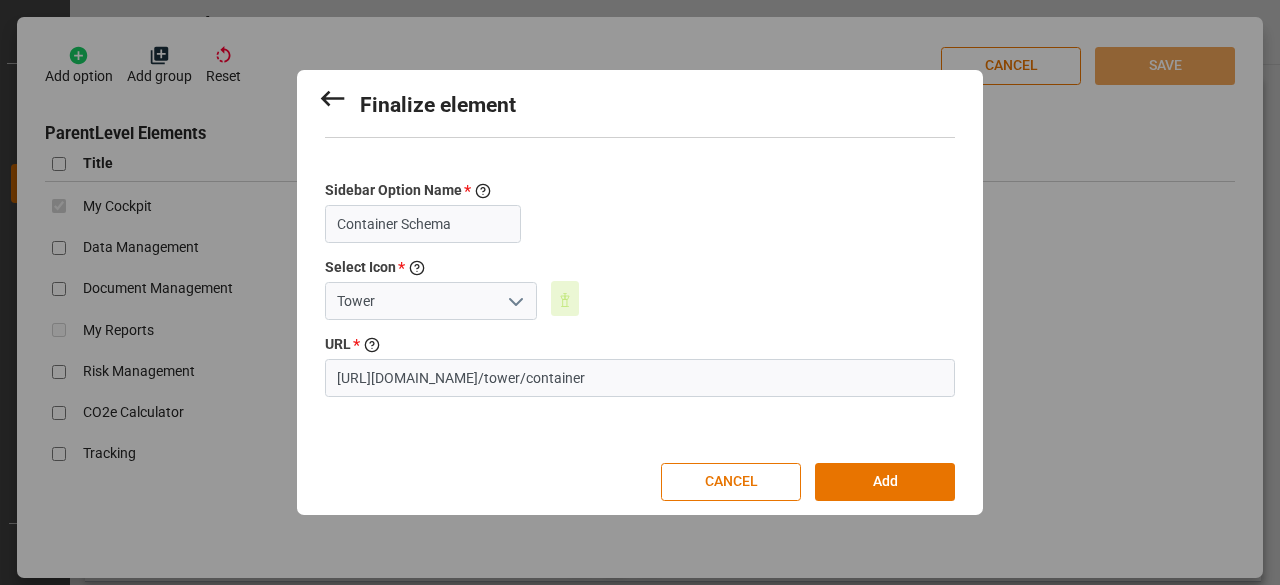 click 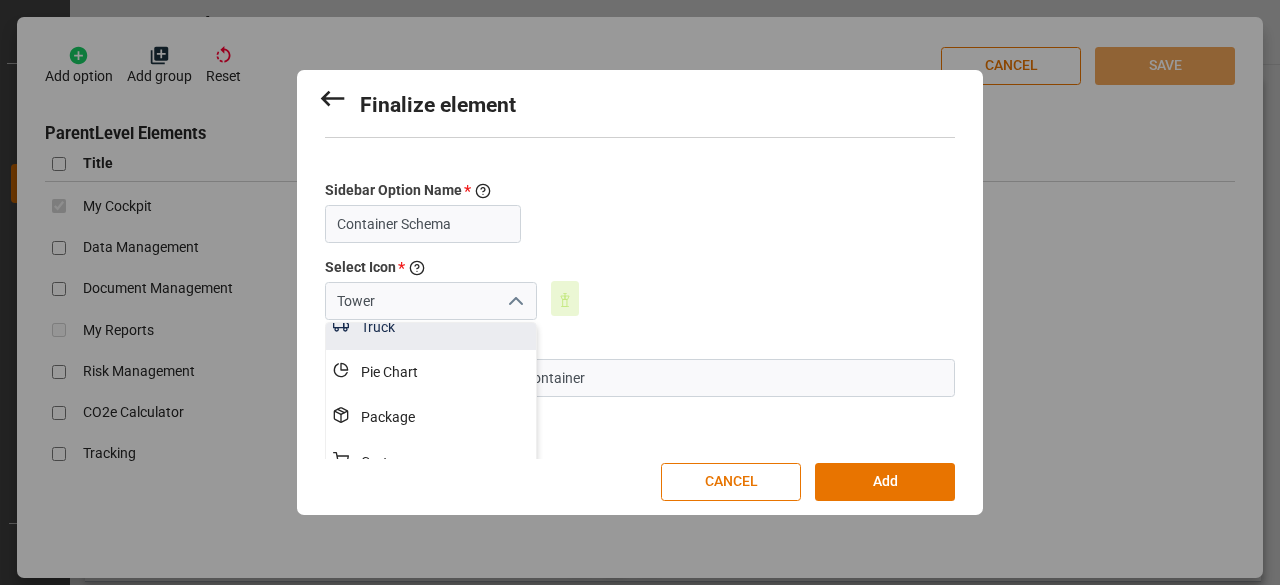 scroll, scrollTop: 109, scrollLeft: 0, axis: vertical 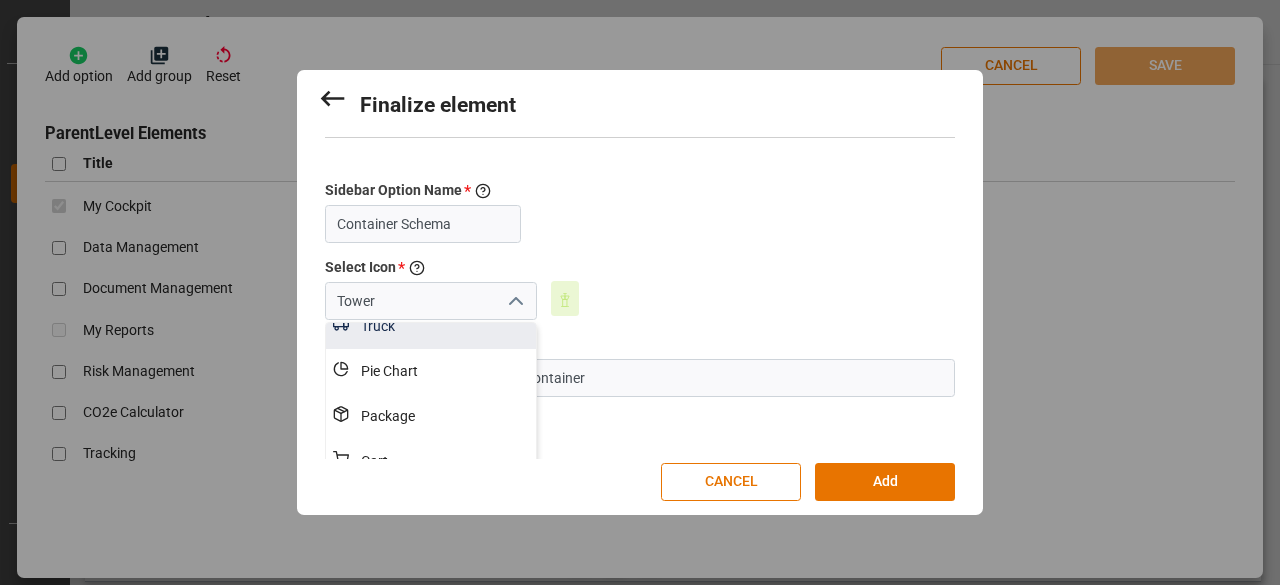 click on "Package" at bounding box center [442, 416] 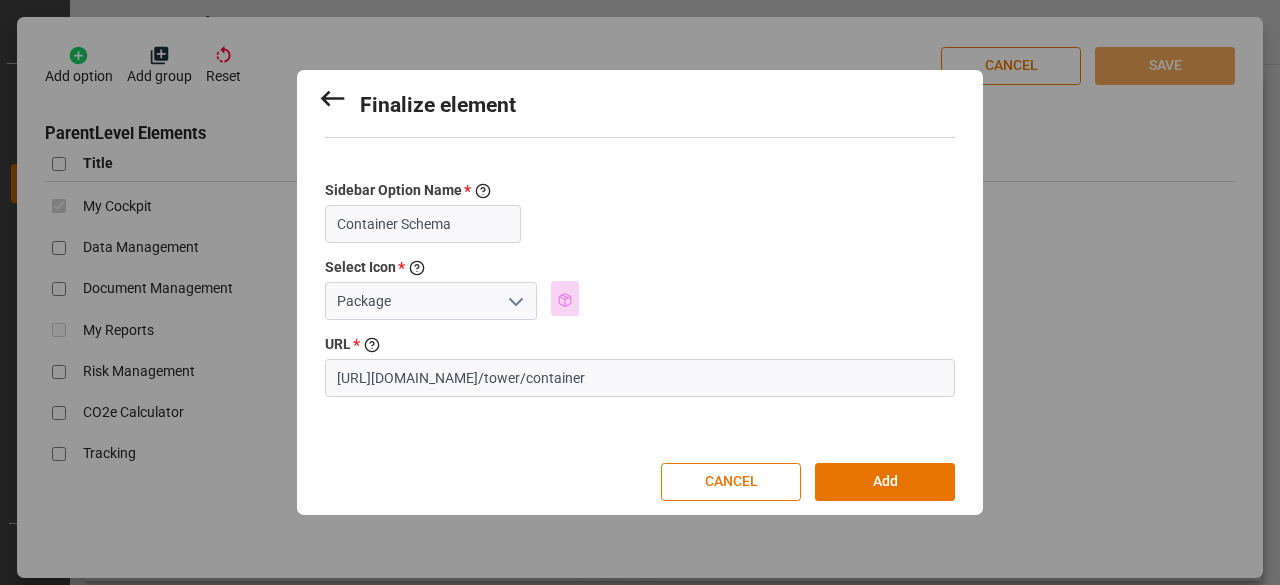 click 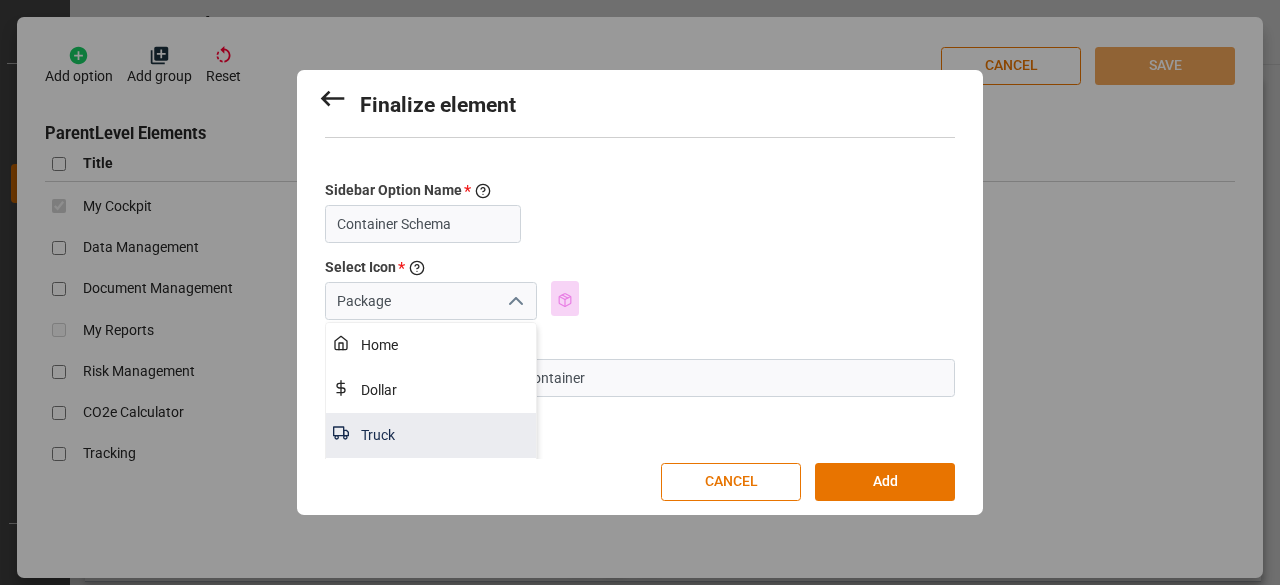 click on "Truck" at bounding box center (442, 435) 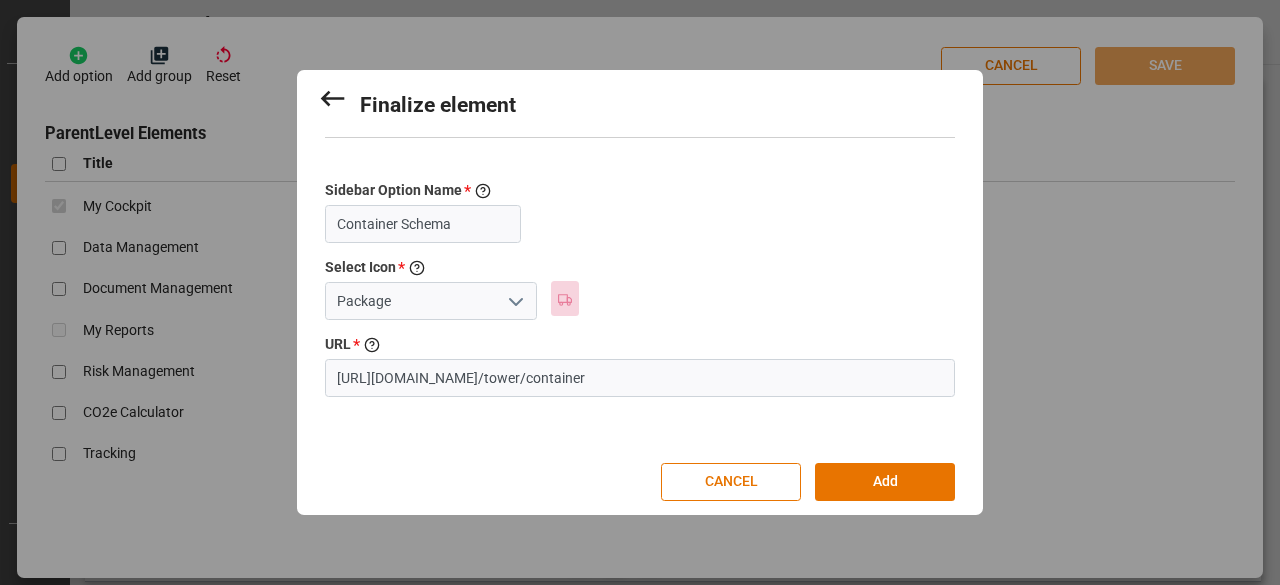 type on "Truck" 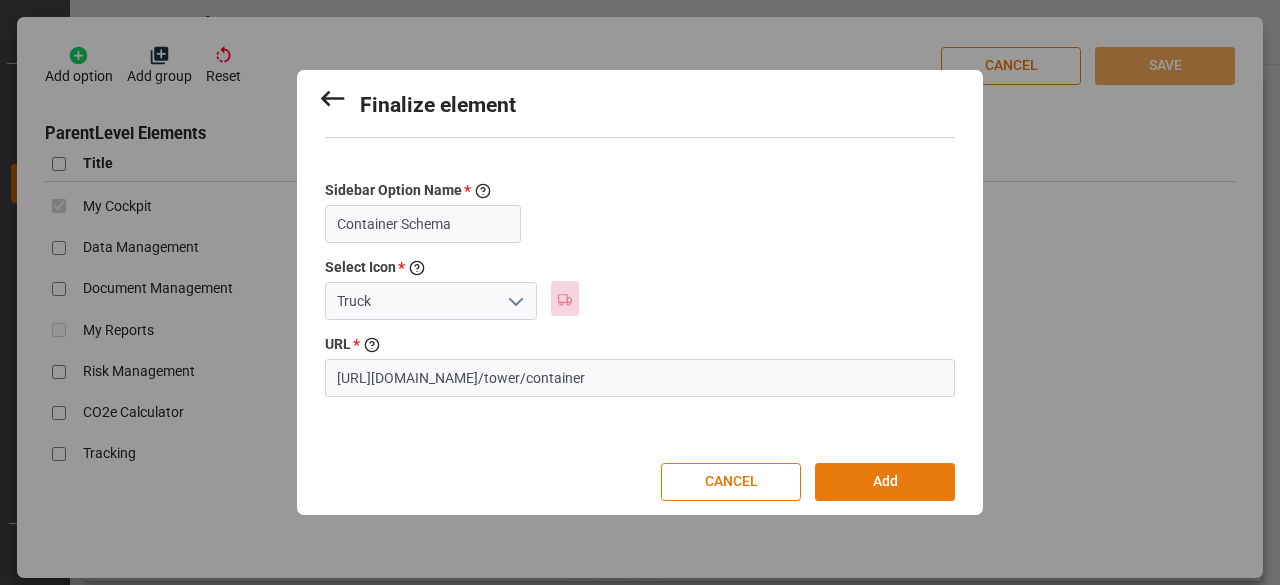 click on "Add" at bounding box center (885, 482) 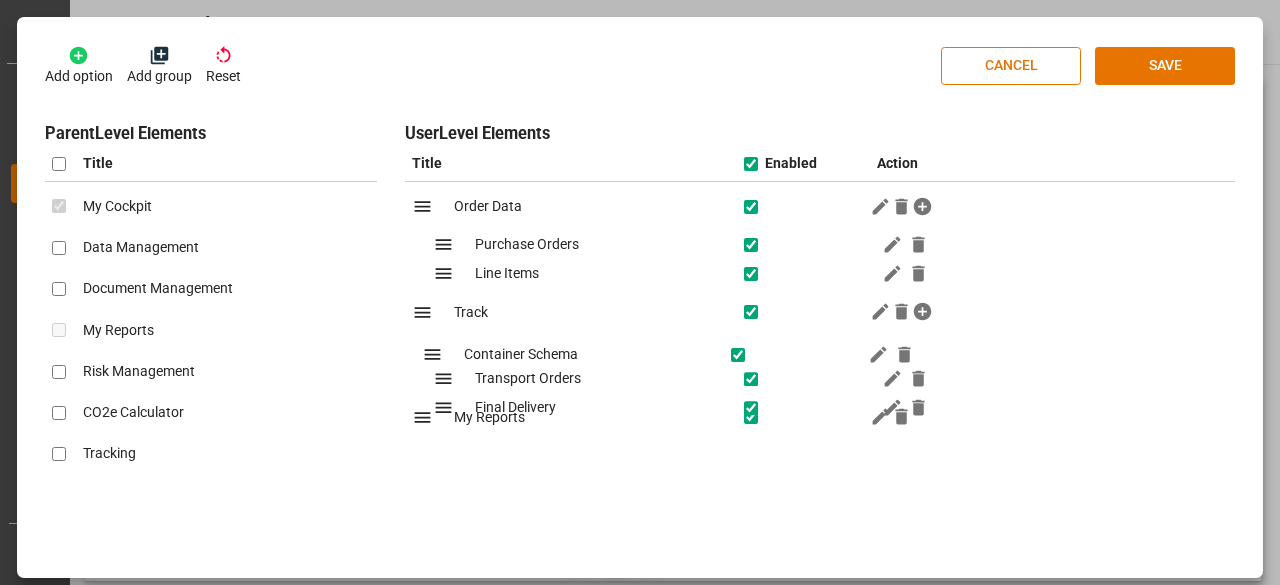drag, startPoint x: 438, startPoint y: 417, endPoint x: 429, endPoint y: 356, distance: 61.66036 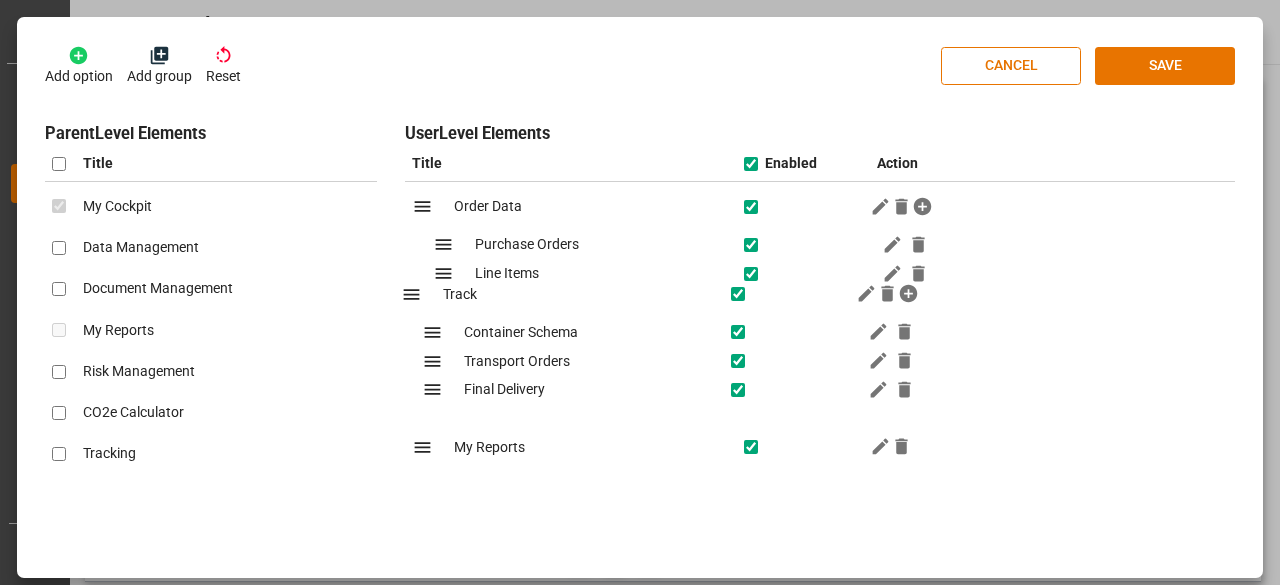 drag, startPoint x: 445, startPoint y: 384, endPoint x: 436, endPoint y: 373, distance: 14.21267 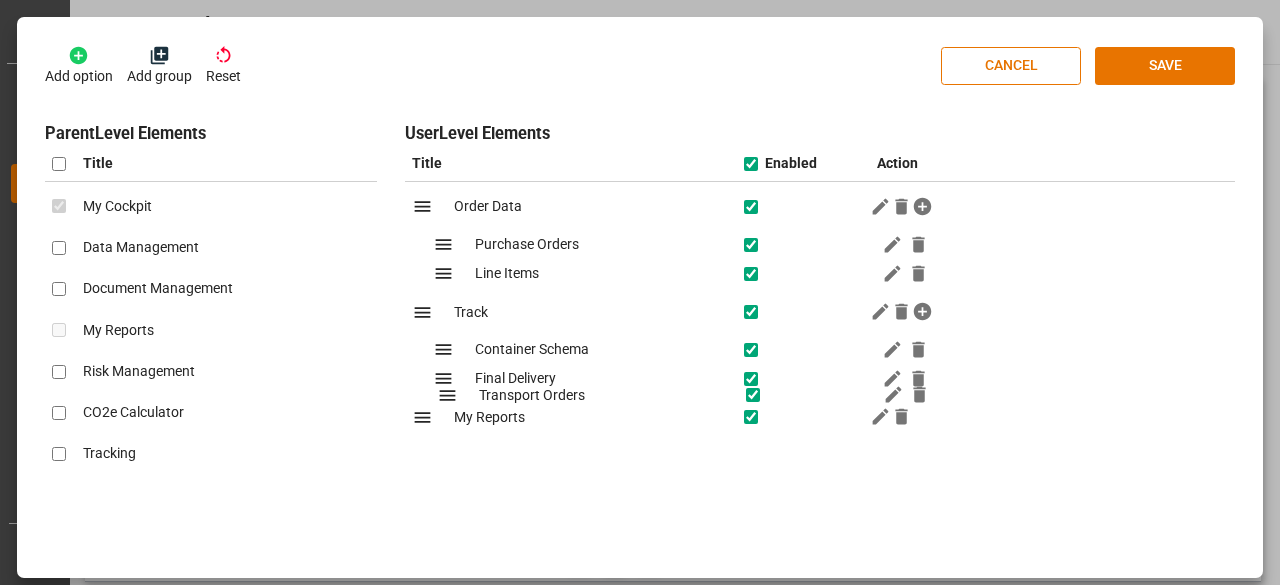 drag, startPoint x: 436, startPoint y: 381, endPoint x: 446, endPoint y: 409, distance: 29.732138 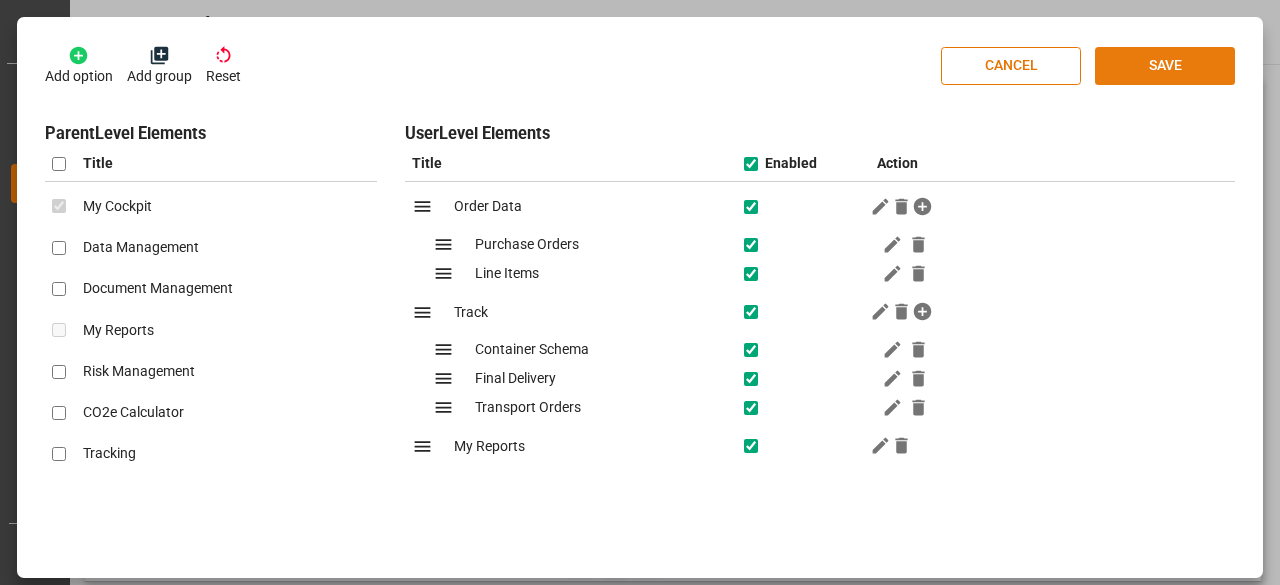 click on "SAVE" at bounding box center [1165, 66] 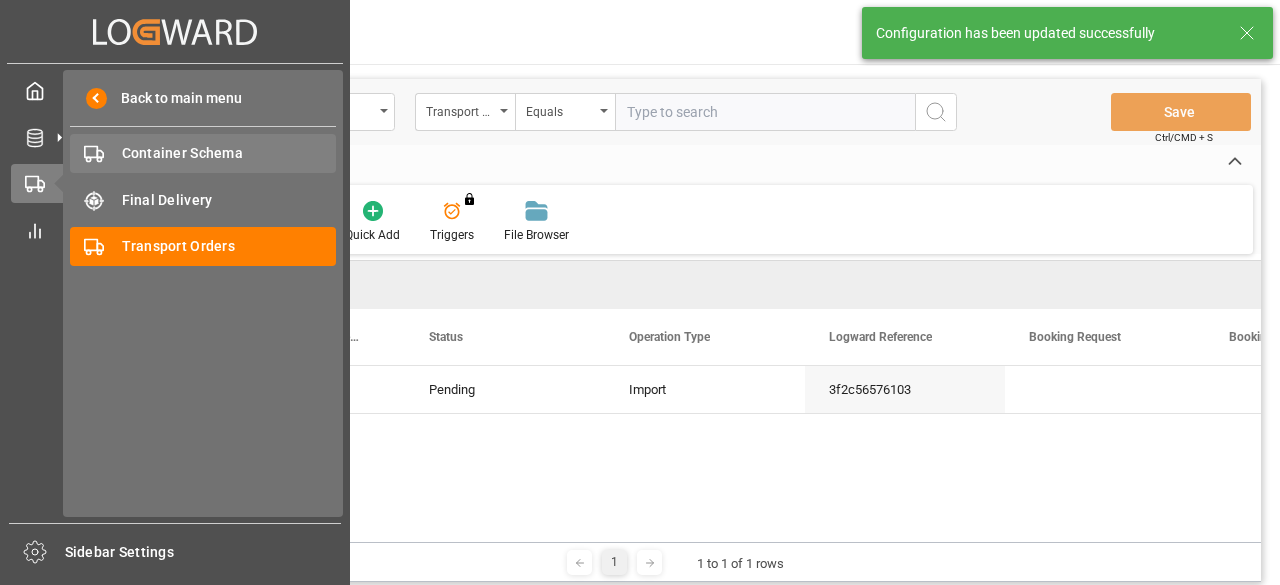 click on "Container Schema" at bounding box center (229, 153) 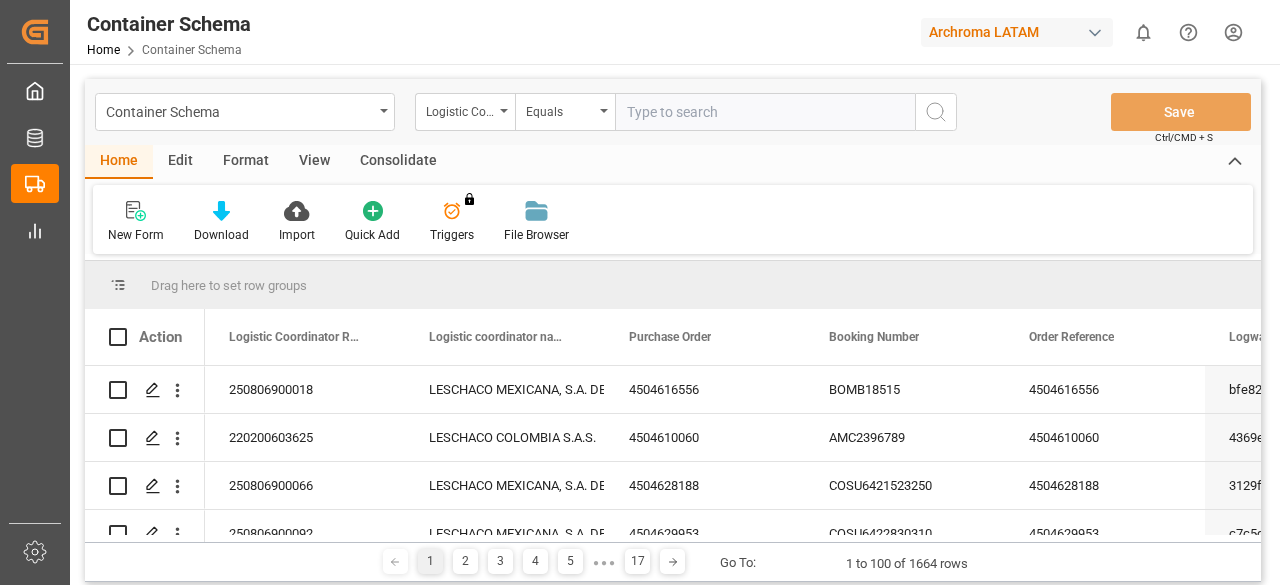 click on "Archroma LATAM" at bounding box center [1021, 32] 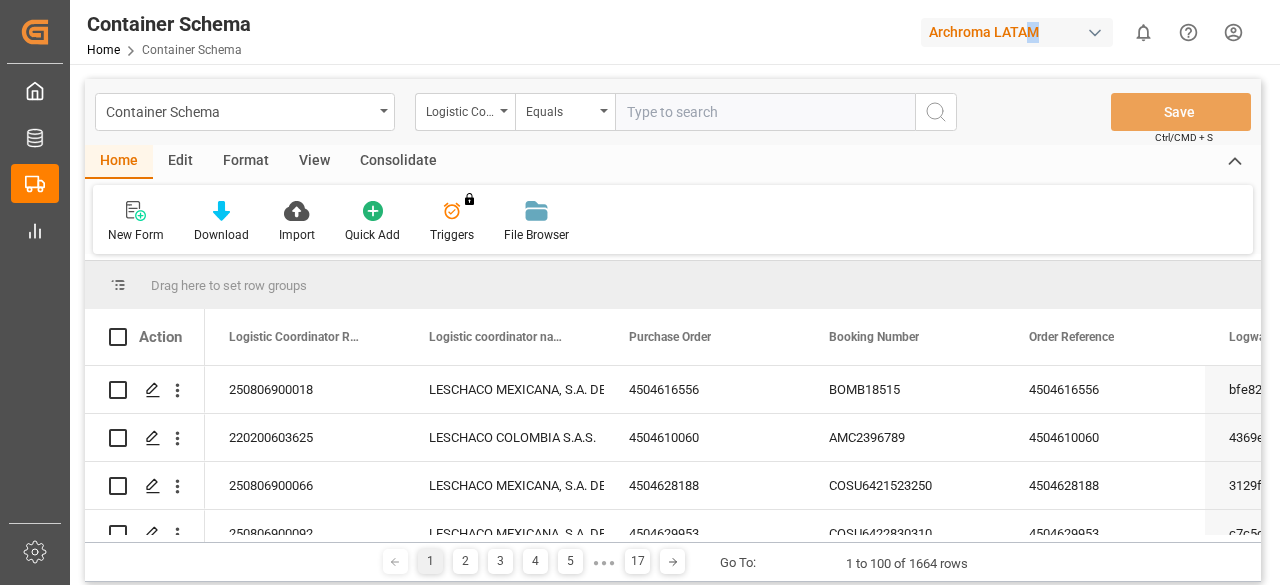 drag, startPoint x: 1081, startPoint y: 29, endPoint x: 1028, endPoint y: 33, distance: 53.15073 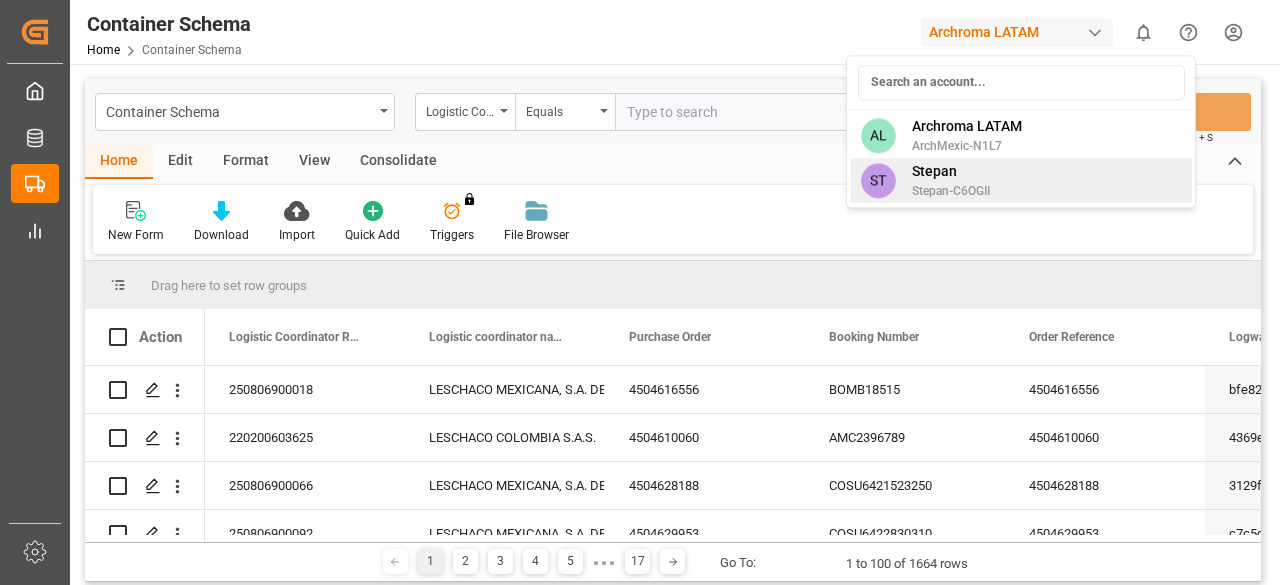 click on "Stepan" at bounding box center (951, 171) 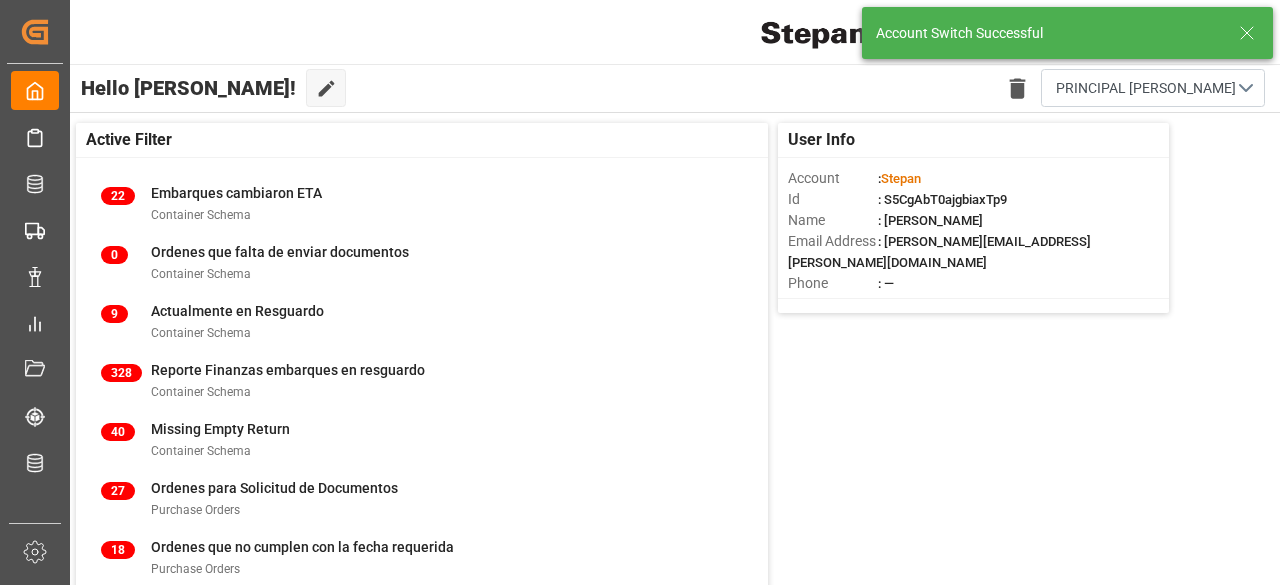 click 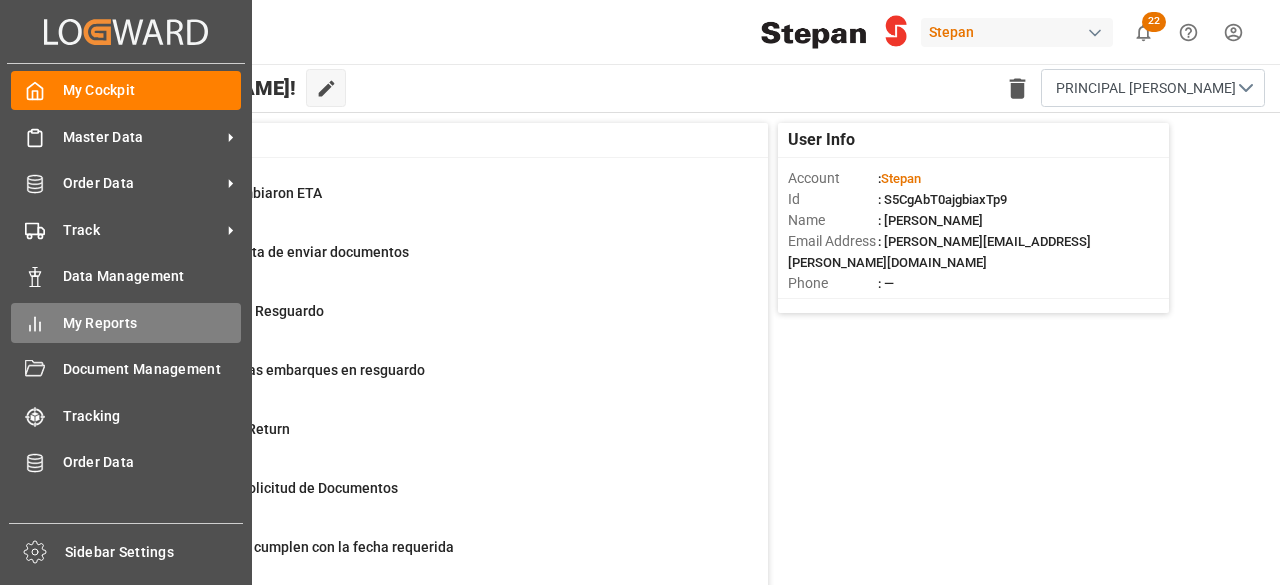 click on "My Reports" at bounding box center [152, 323] 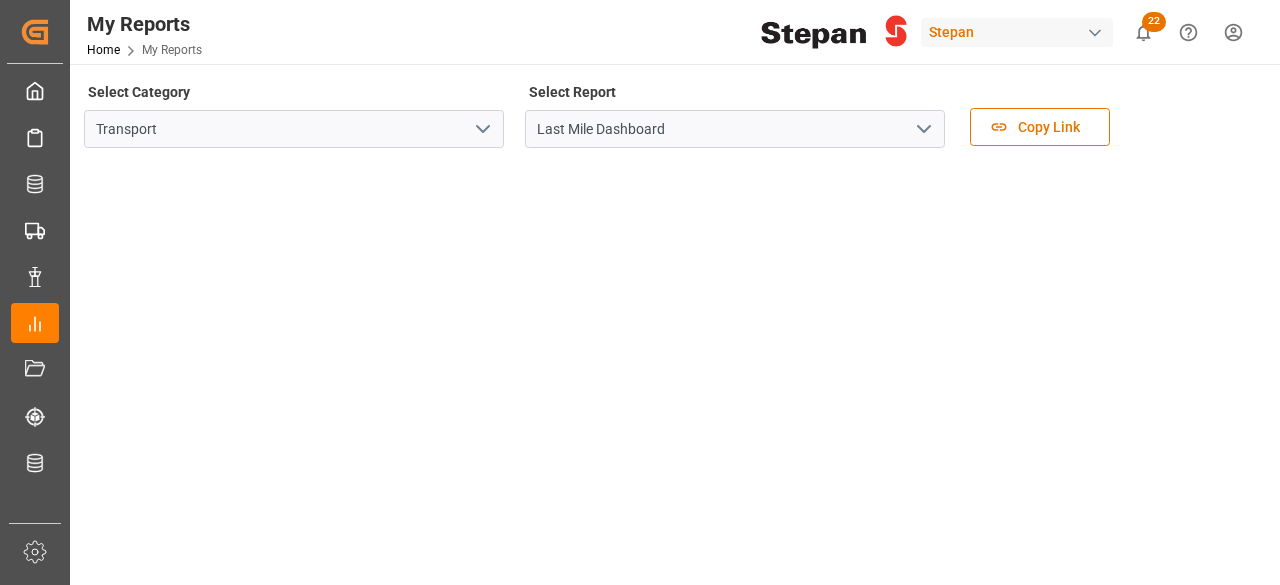 click 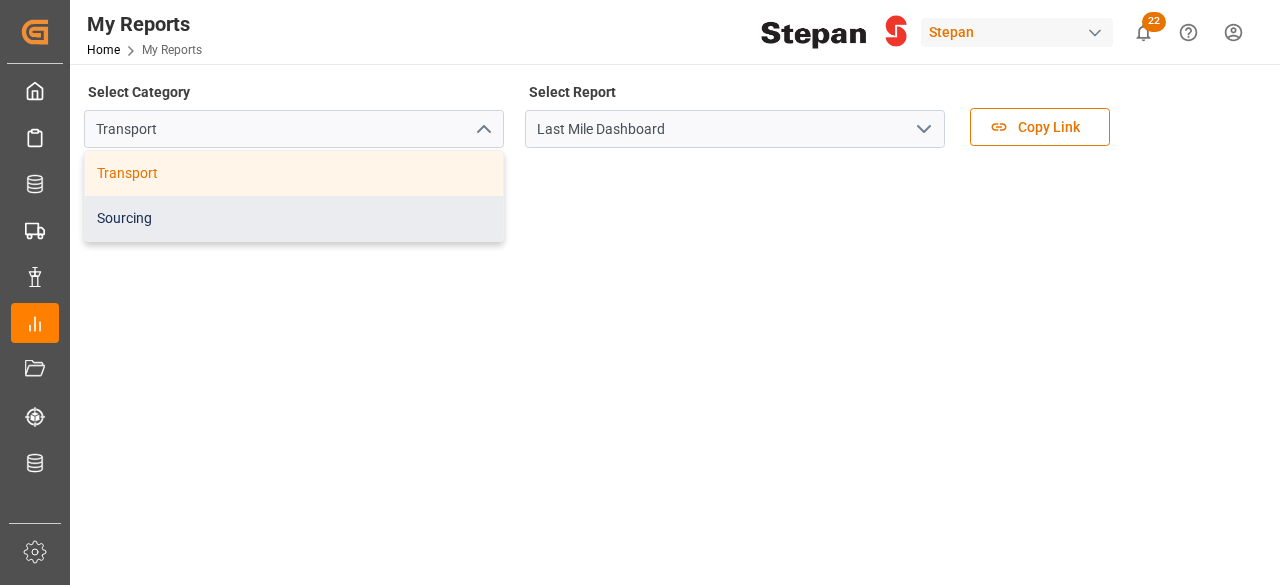 click on "Sourcing" at bounding box center (294, 218) 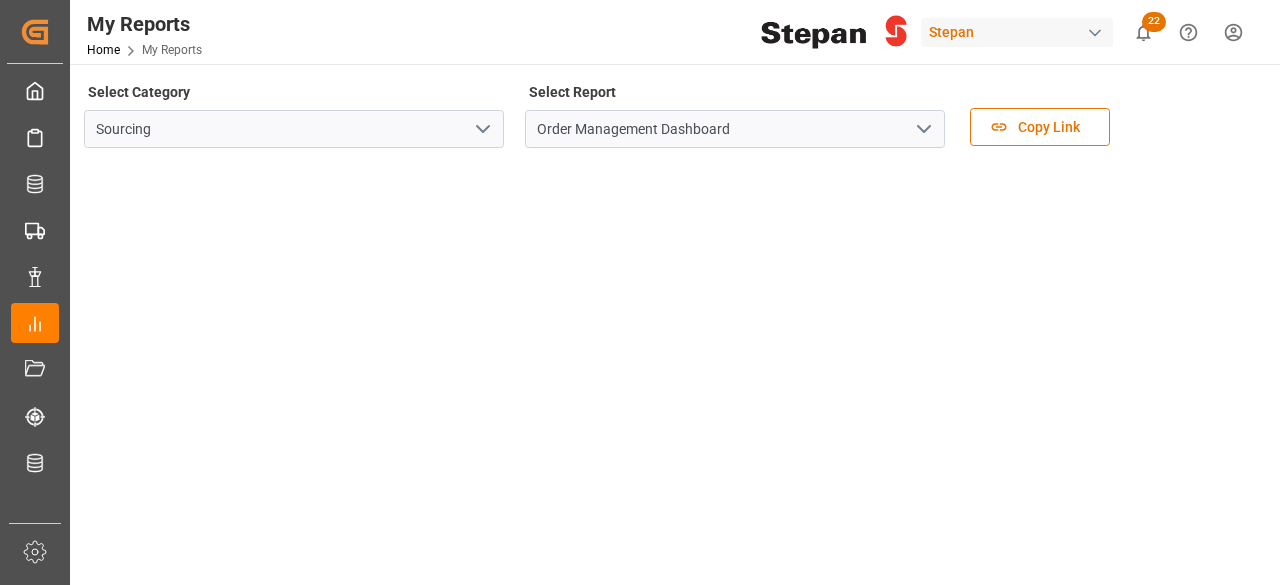 click 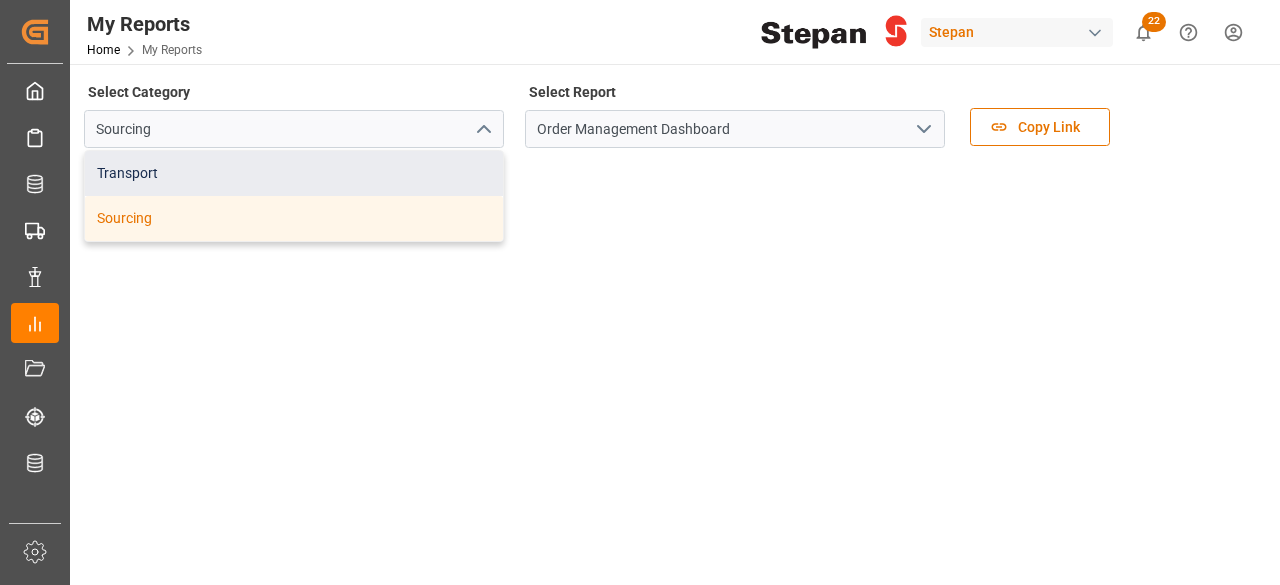 click on "Transport" at bounding box center (294, 173) 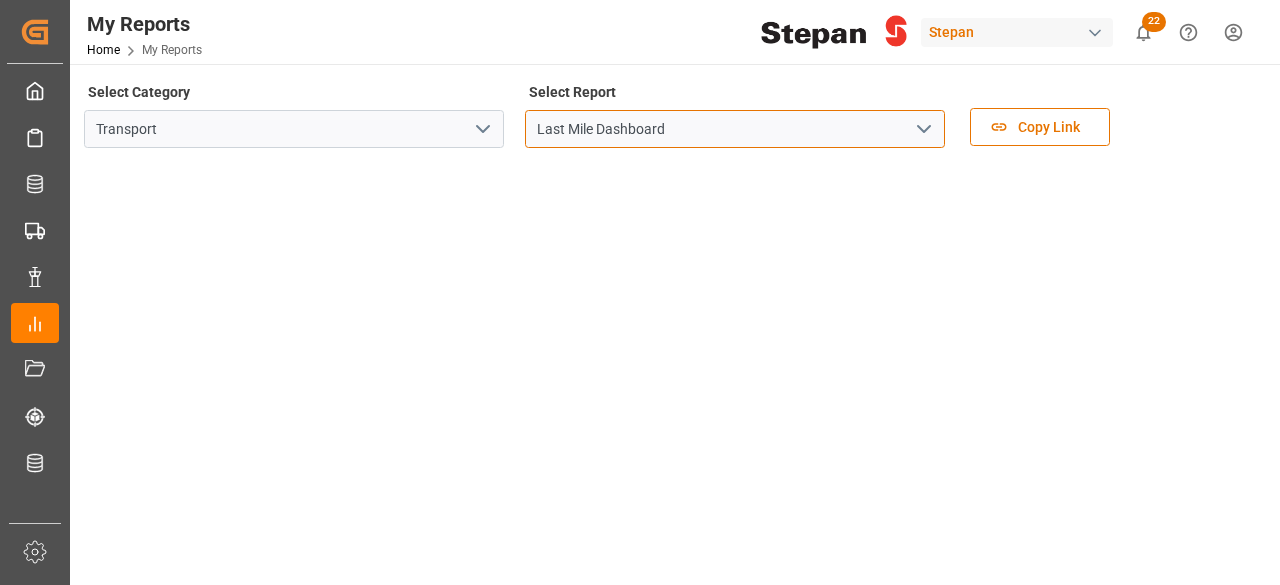 click on "Last Mile Dashboard" at bounding box center [735, 129] 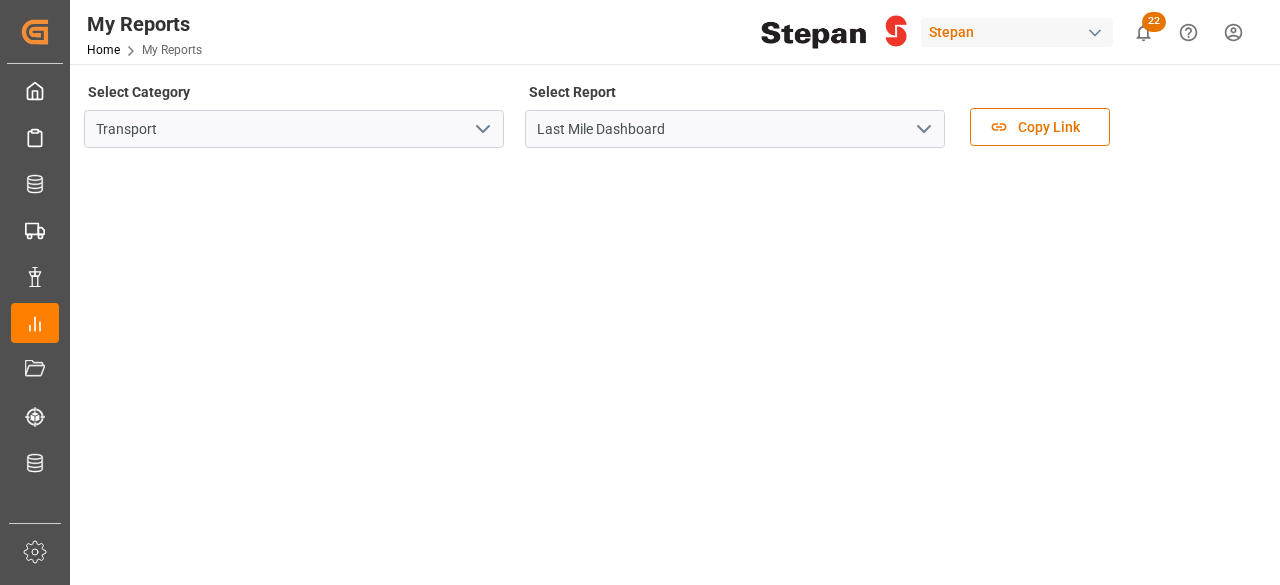 click 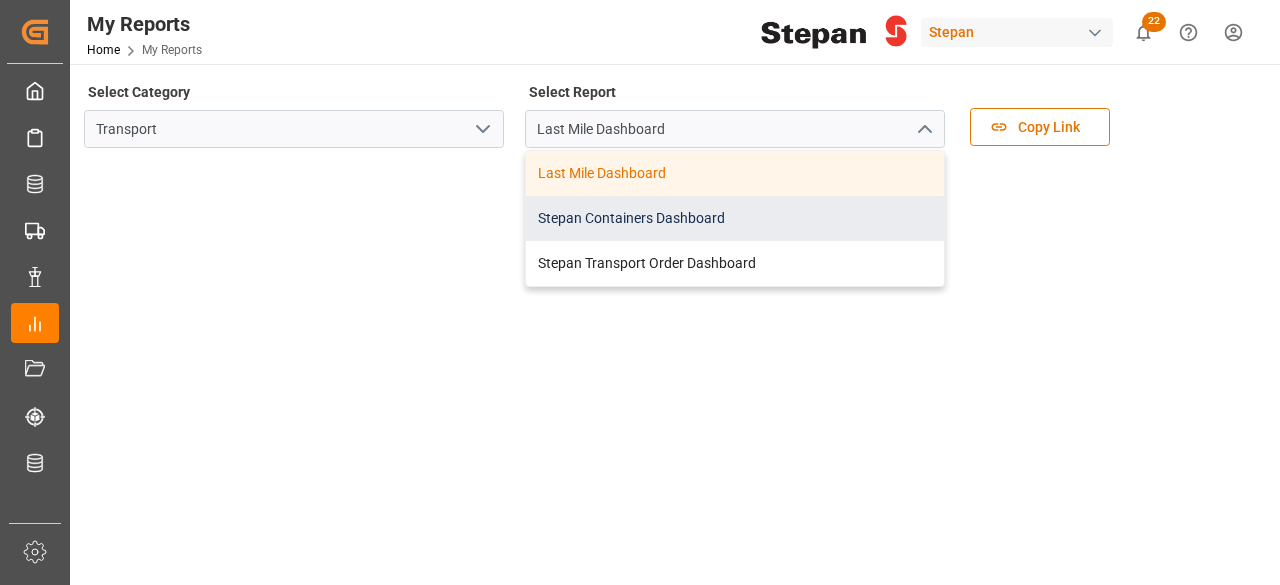 click on "Stepan Containers Dashboard" at bounding box center [735, 218] 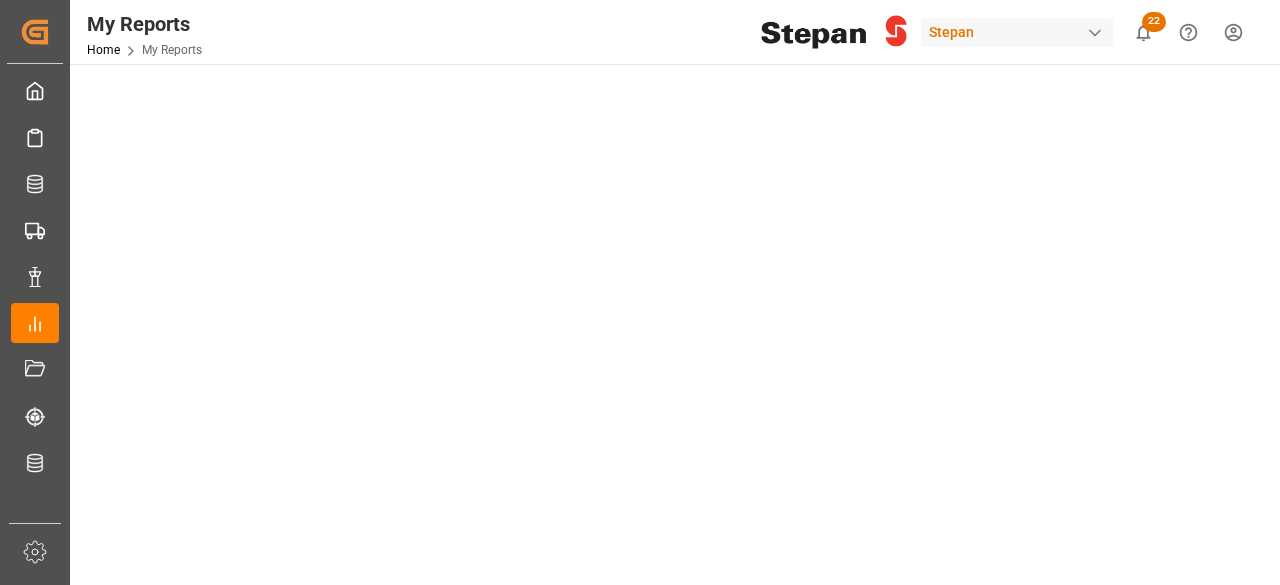 scroll, scrollTop: 0, scrollLeft: 0, axis: both 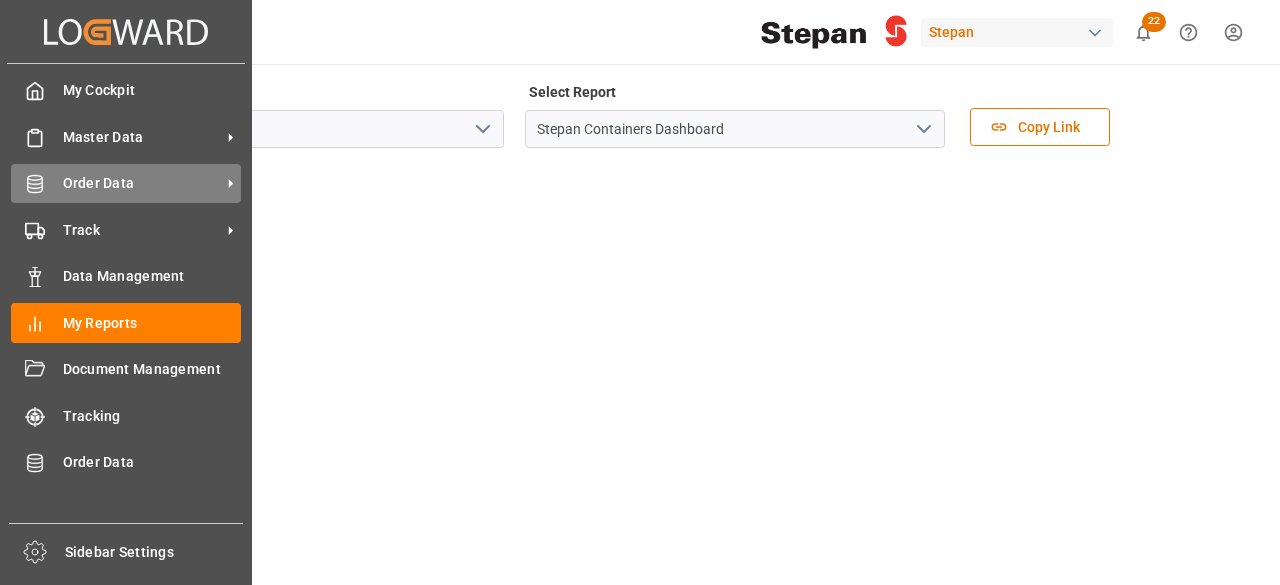 click on "Order Data" at bounding box center (142, 183) 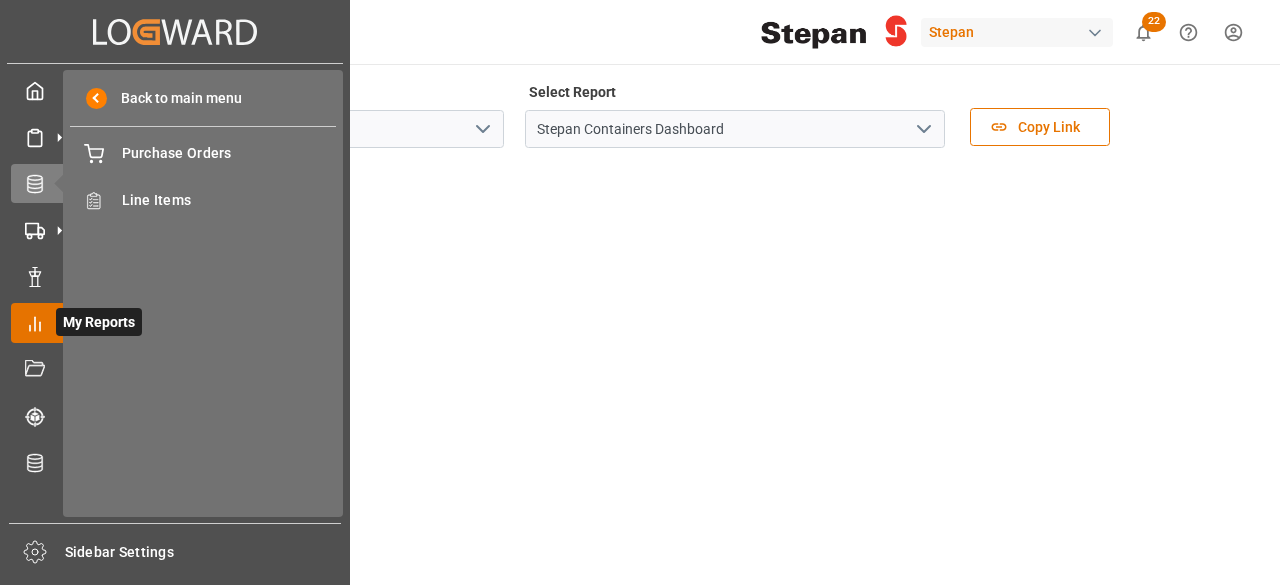 click on "My Reports My Reports" at bounding box center [175, 322] 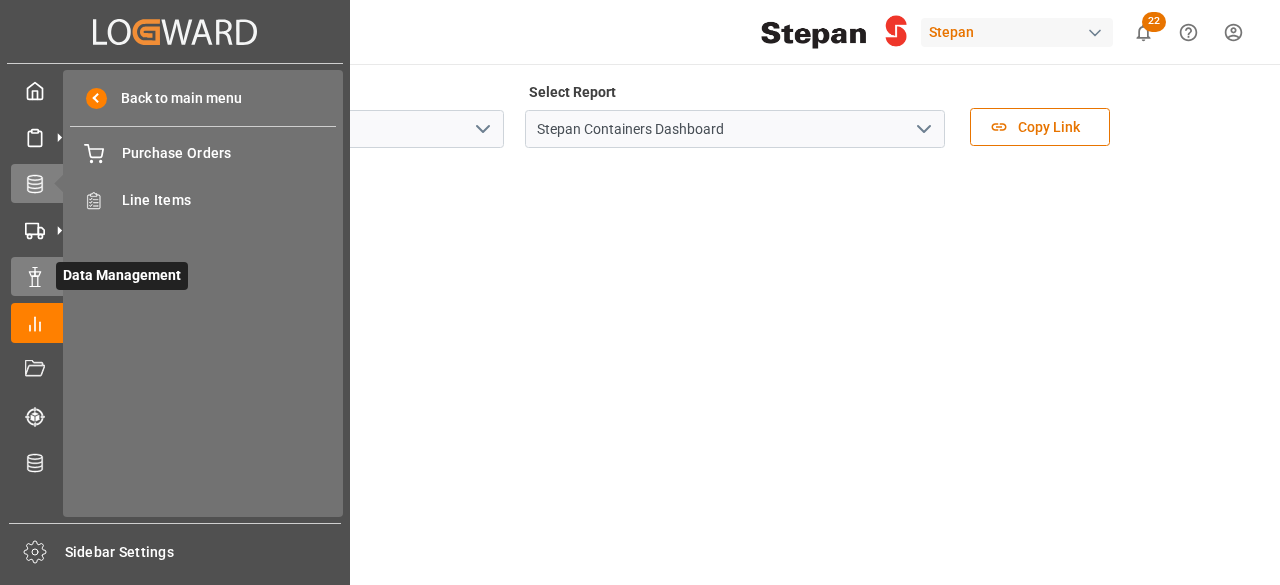 click 